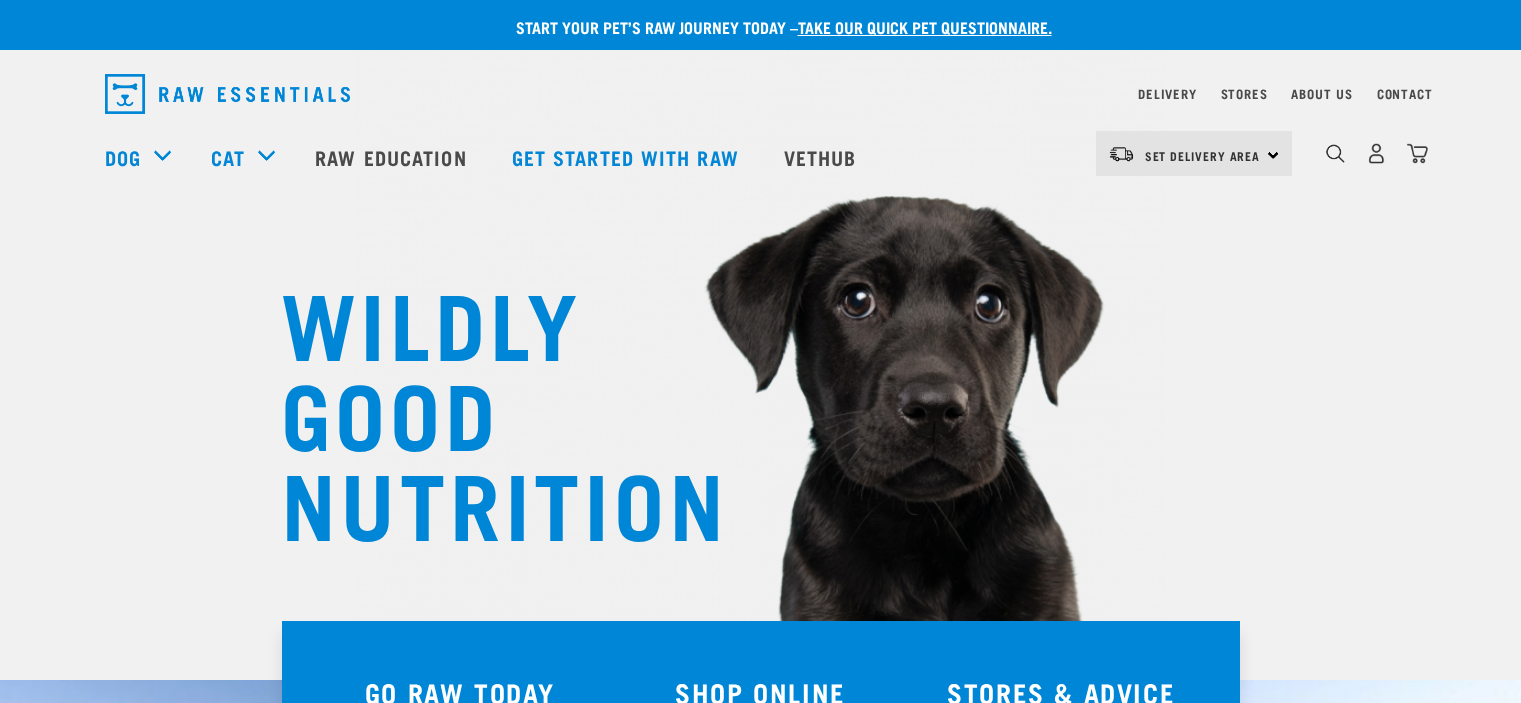 scroll, scrollTop: 0, scrollLeft: 0, axis: both 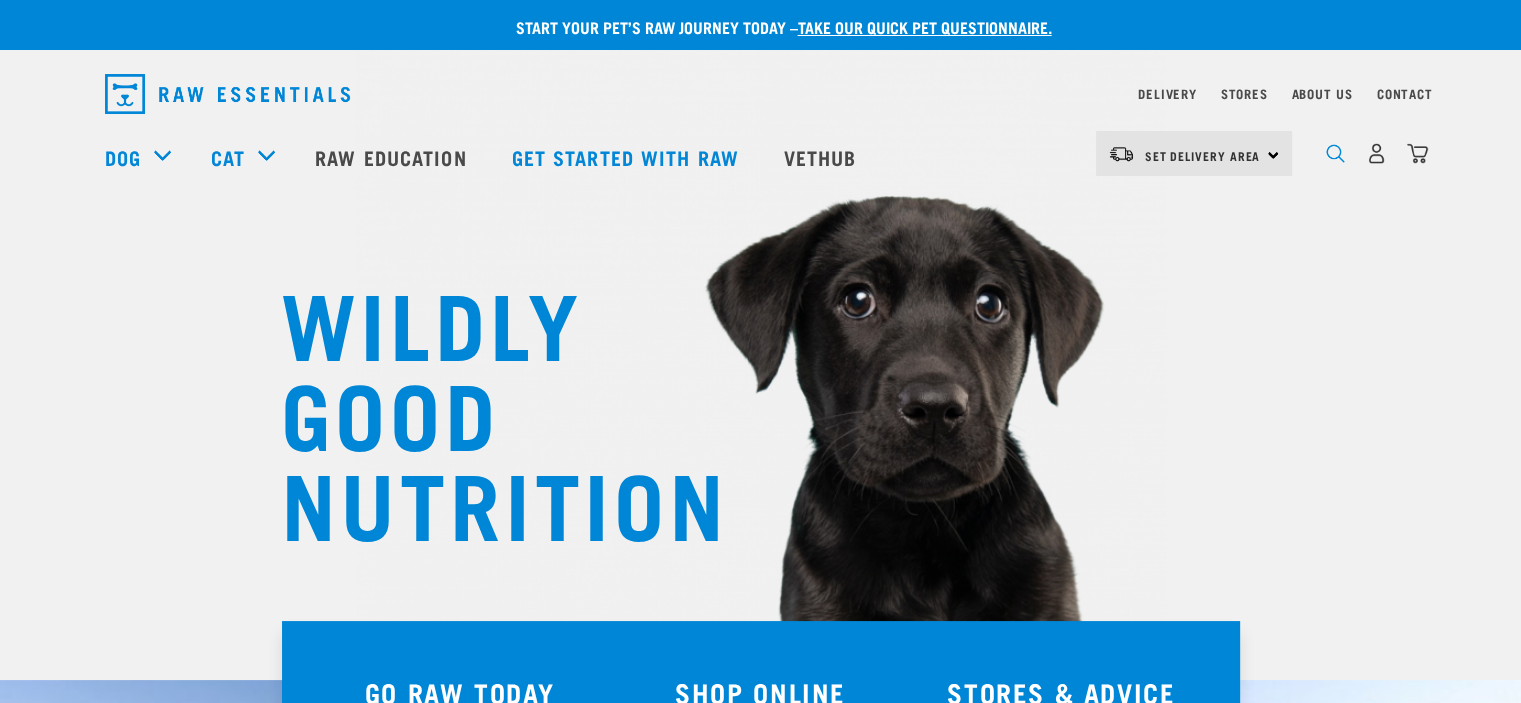 click at bounding box center (1335, 153) 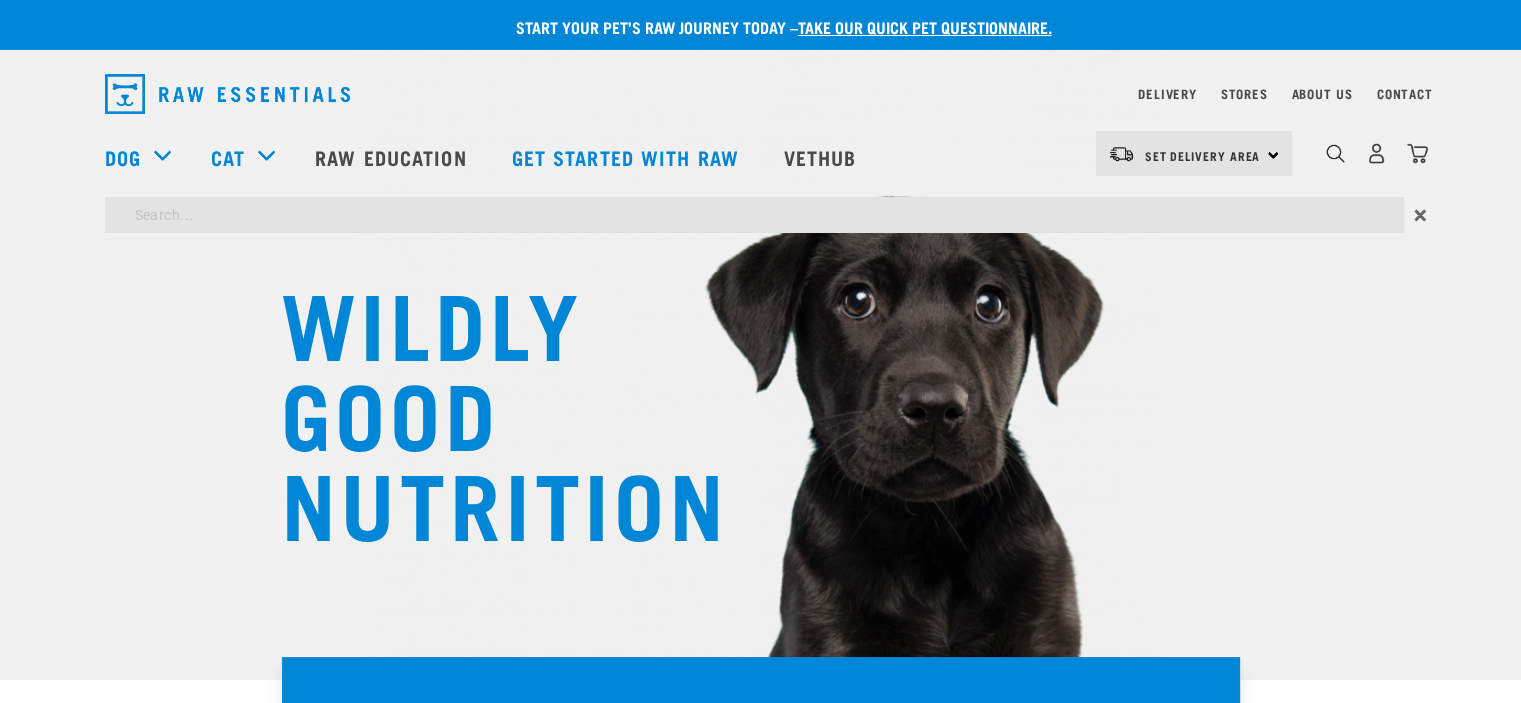 click on "WILDLY GOOD NUTRITION
Start your pet’s raw journey today –  take our quick pet questionnaire.
Delivery
Stores
About Us
Contact" at bounding box center [760, 1627] 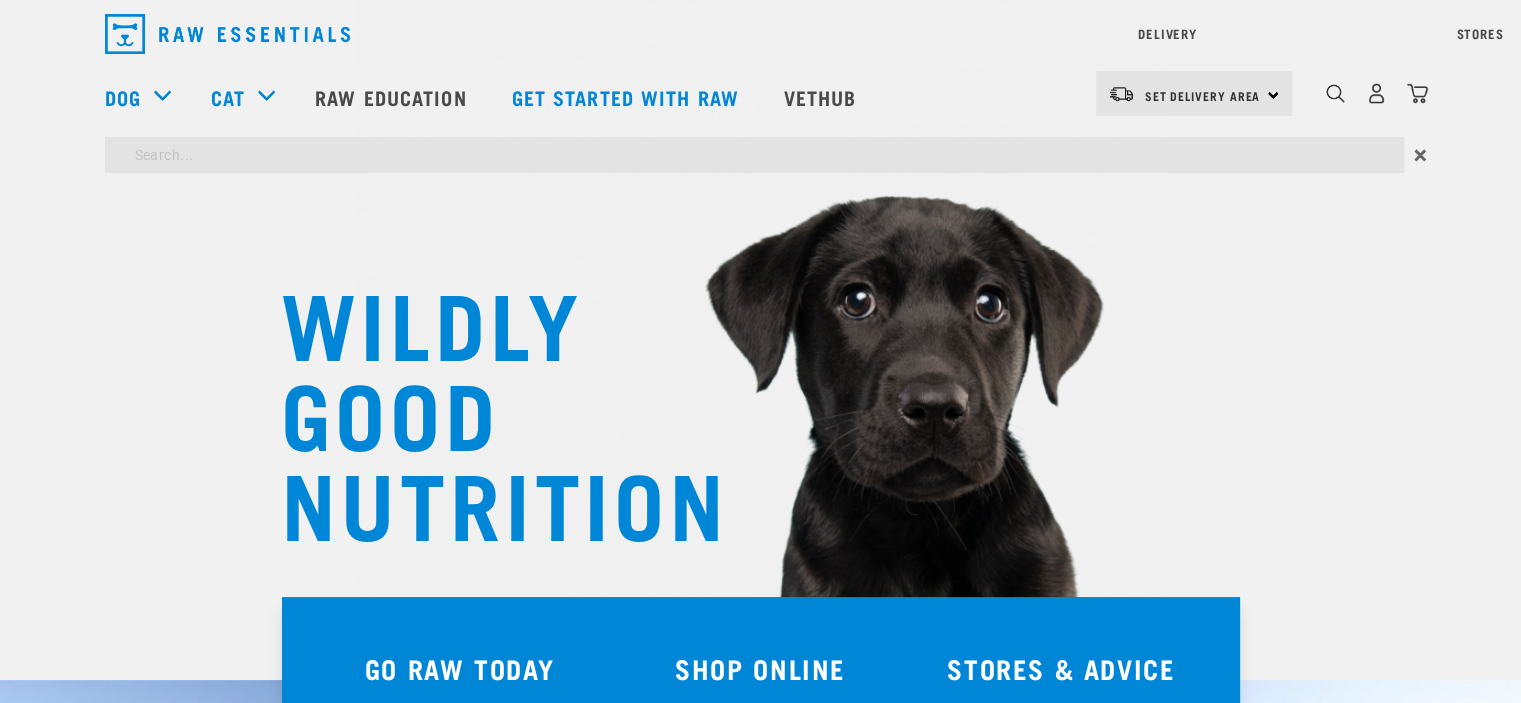 click at bounding box center [754, 155] 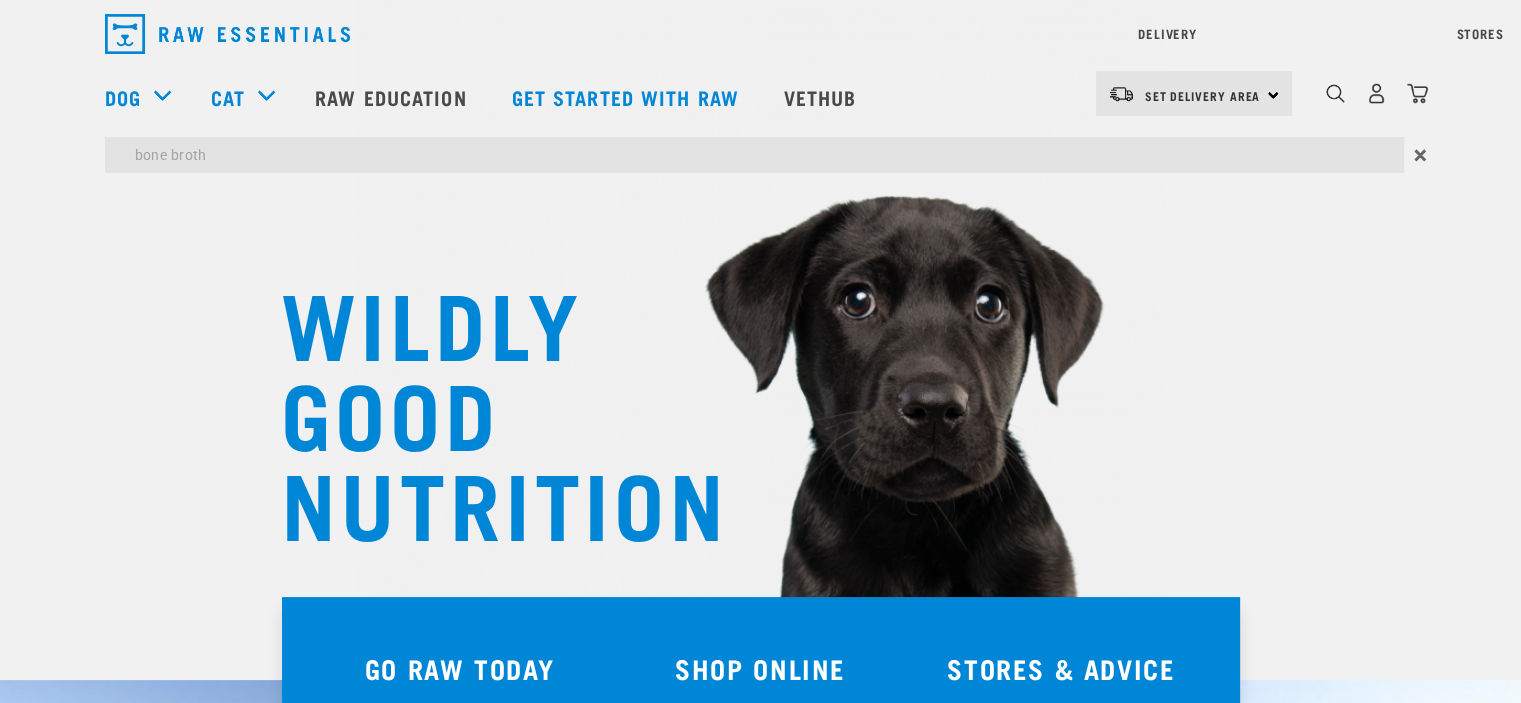 type on "bone broth" 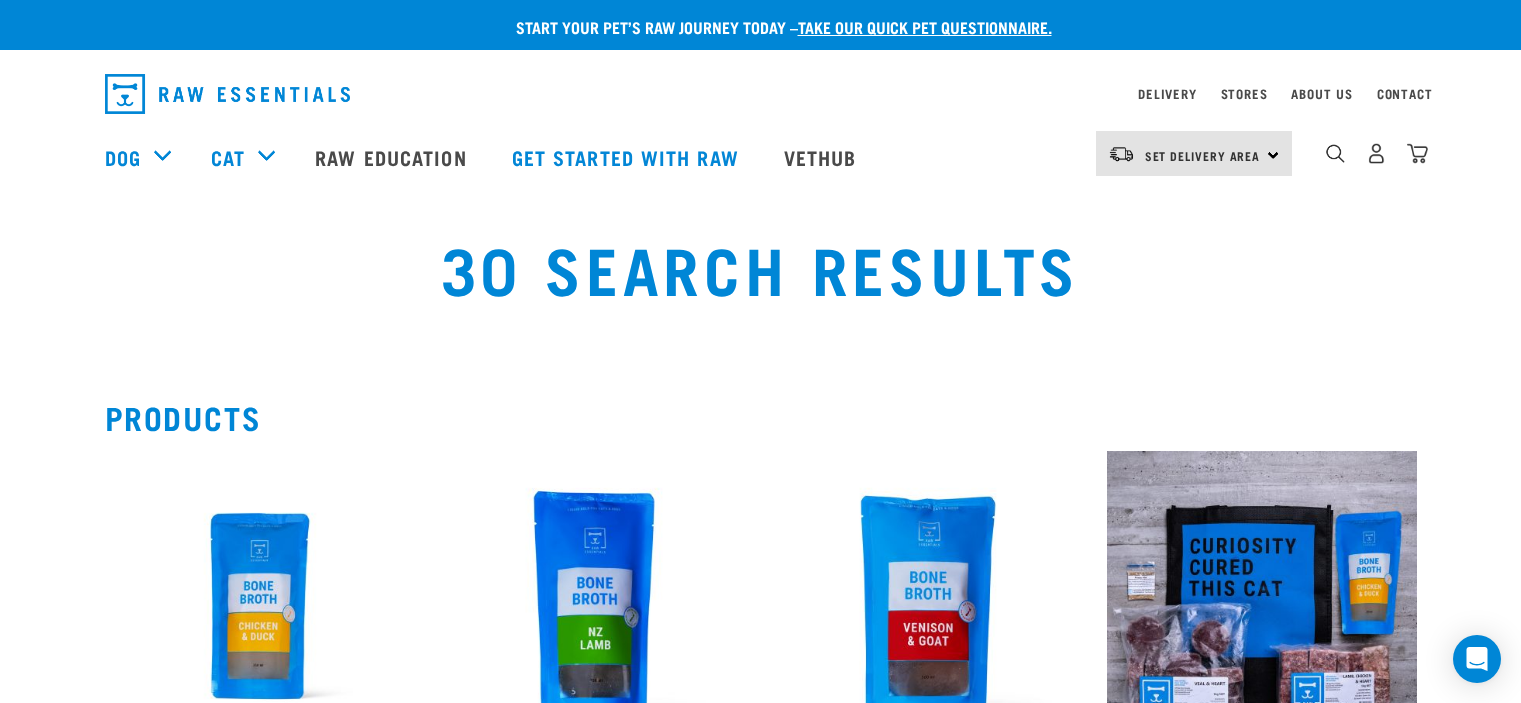 scroll, scrollTop: 0, scrollLeft: 0, axis: both 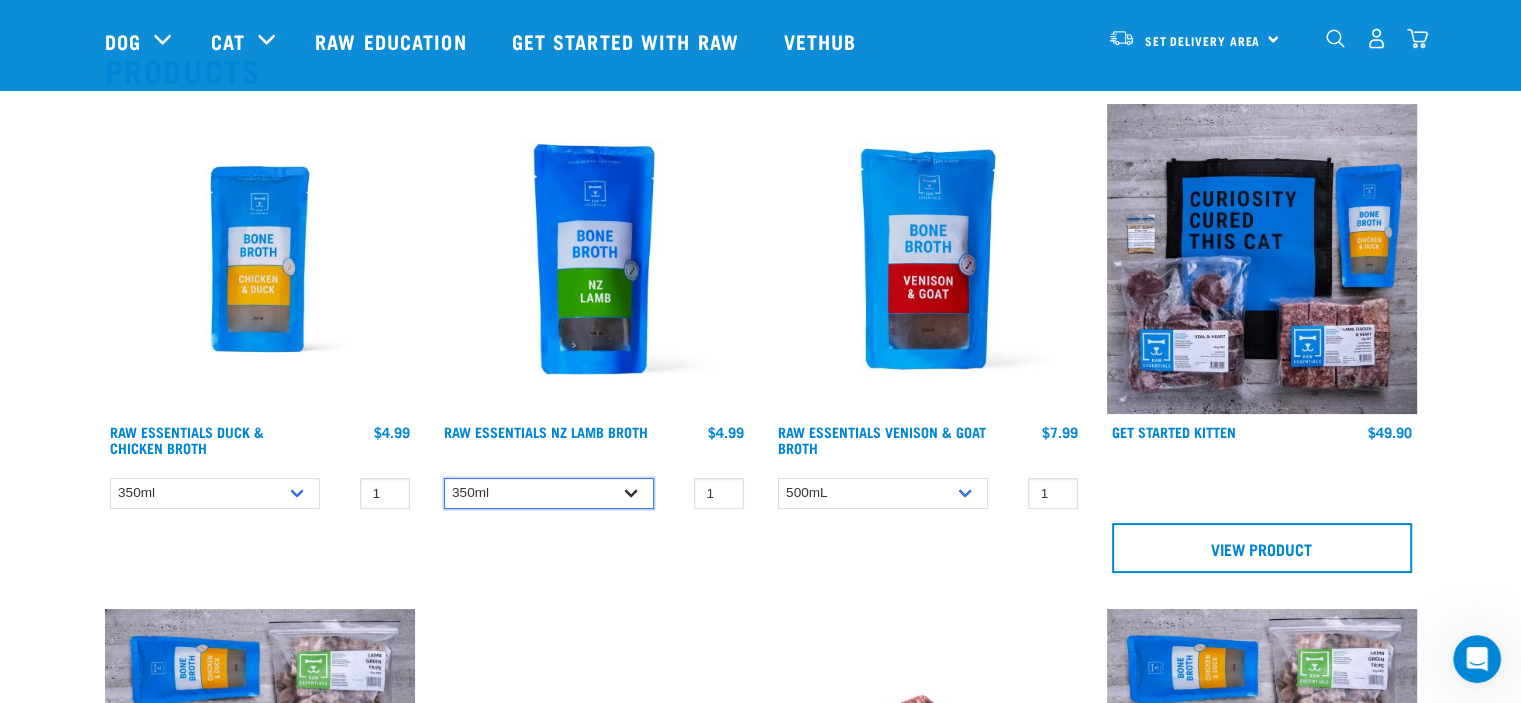 click on "350ml" at bounding box center (549, 493) 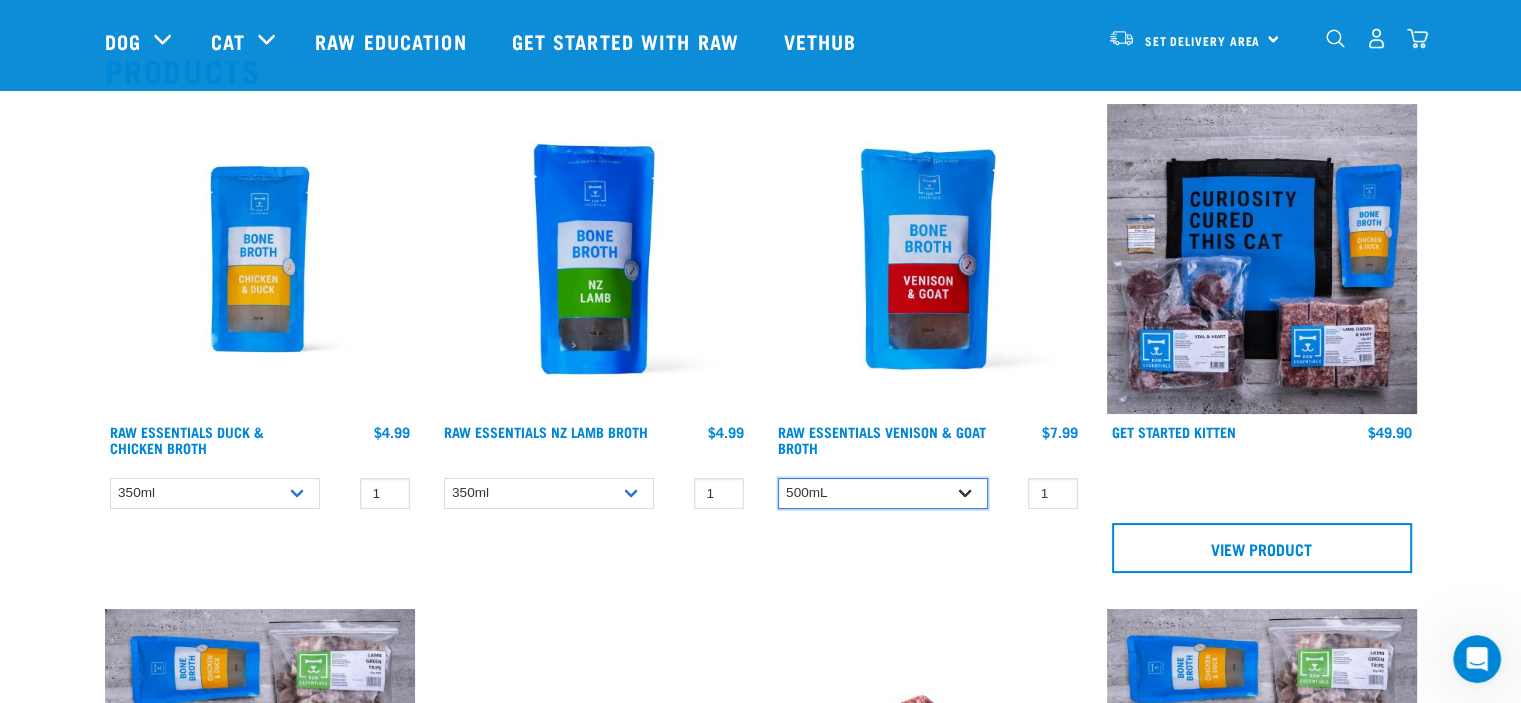 click on "500mL" at bounding box center (883, 493) 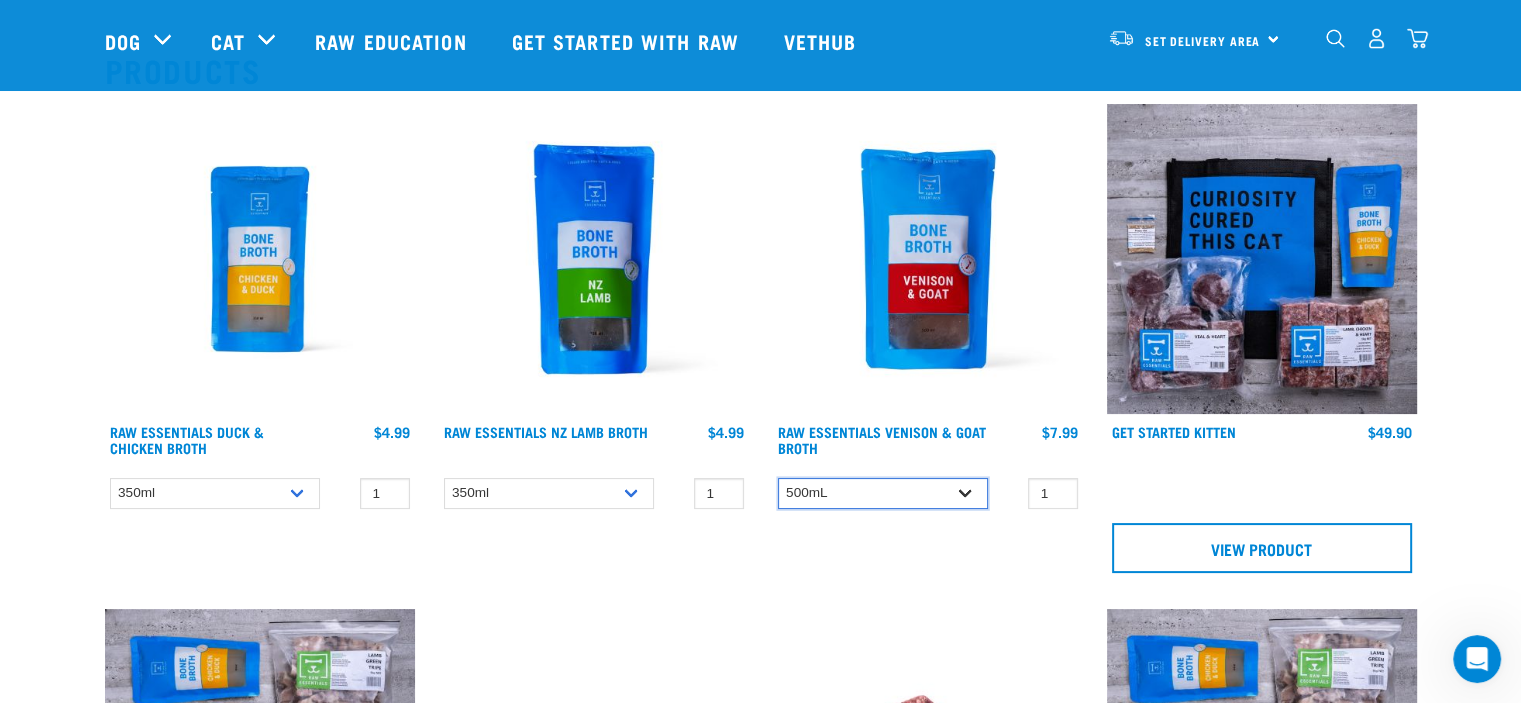 click on "500mL" at bounding box center [883, 493] 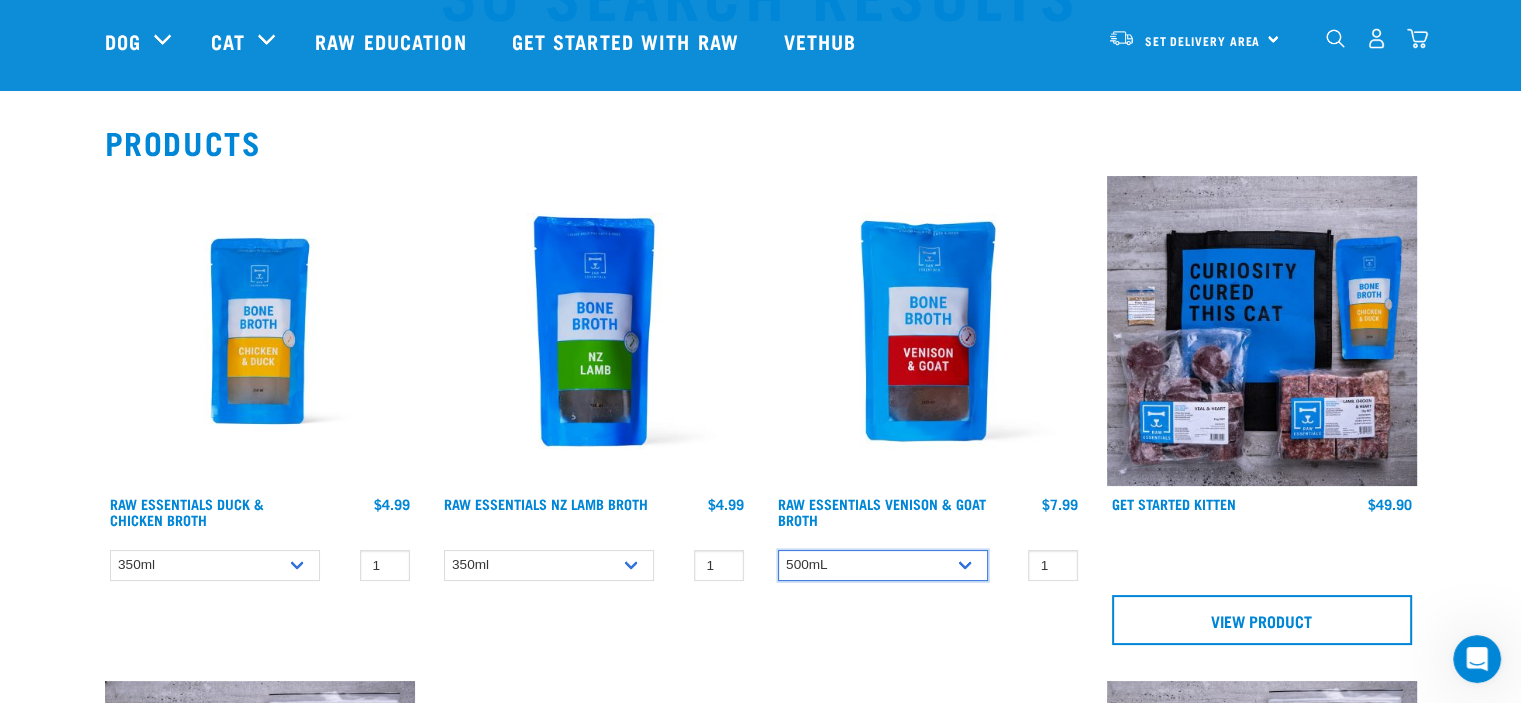 scroll, scrollTop: 100, scrollLeft: 0, axis: vertical 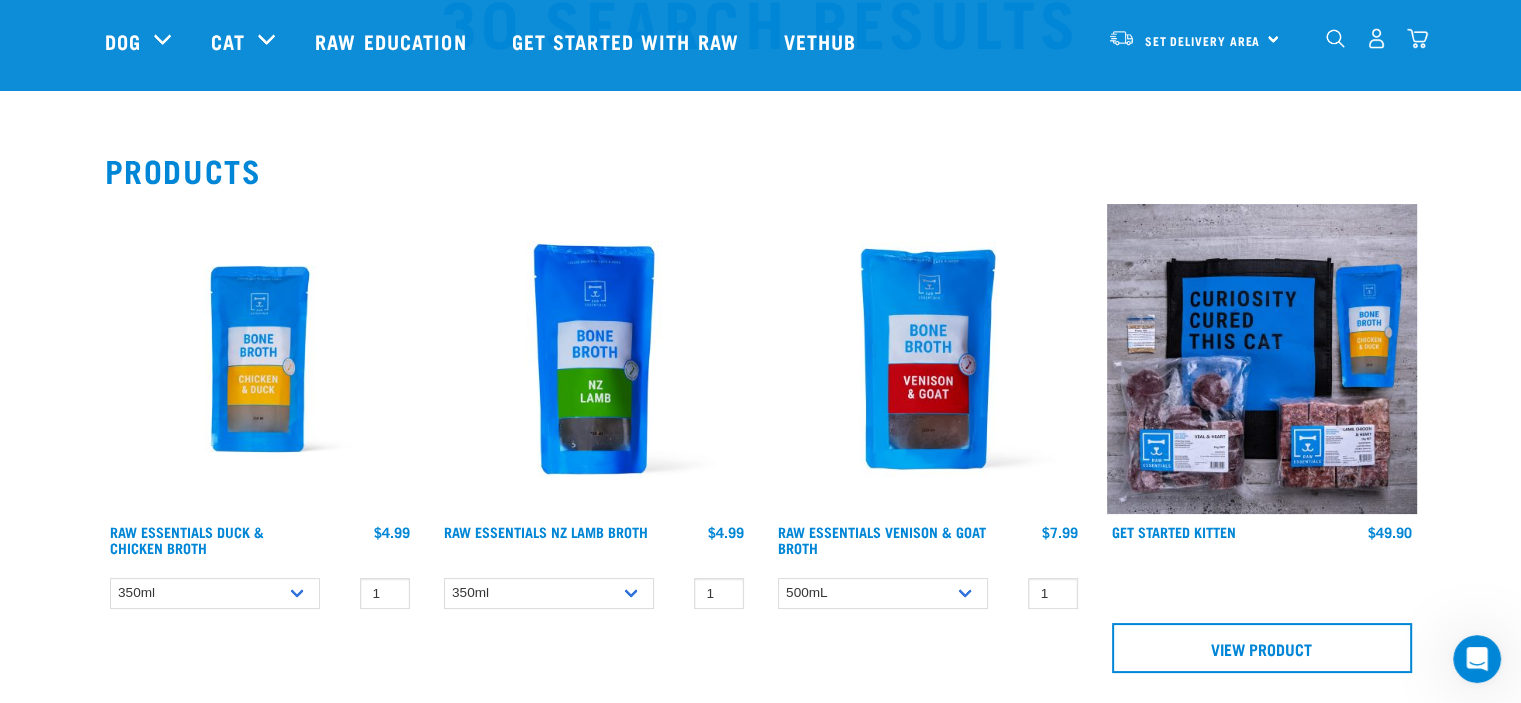 click at bounding box center [928, 359] 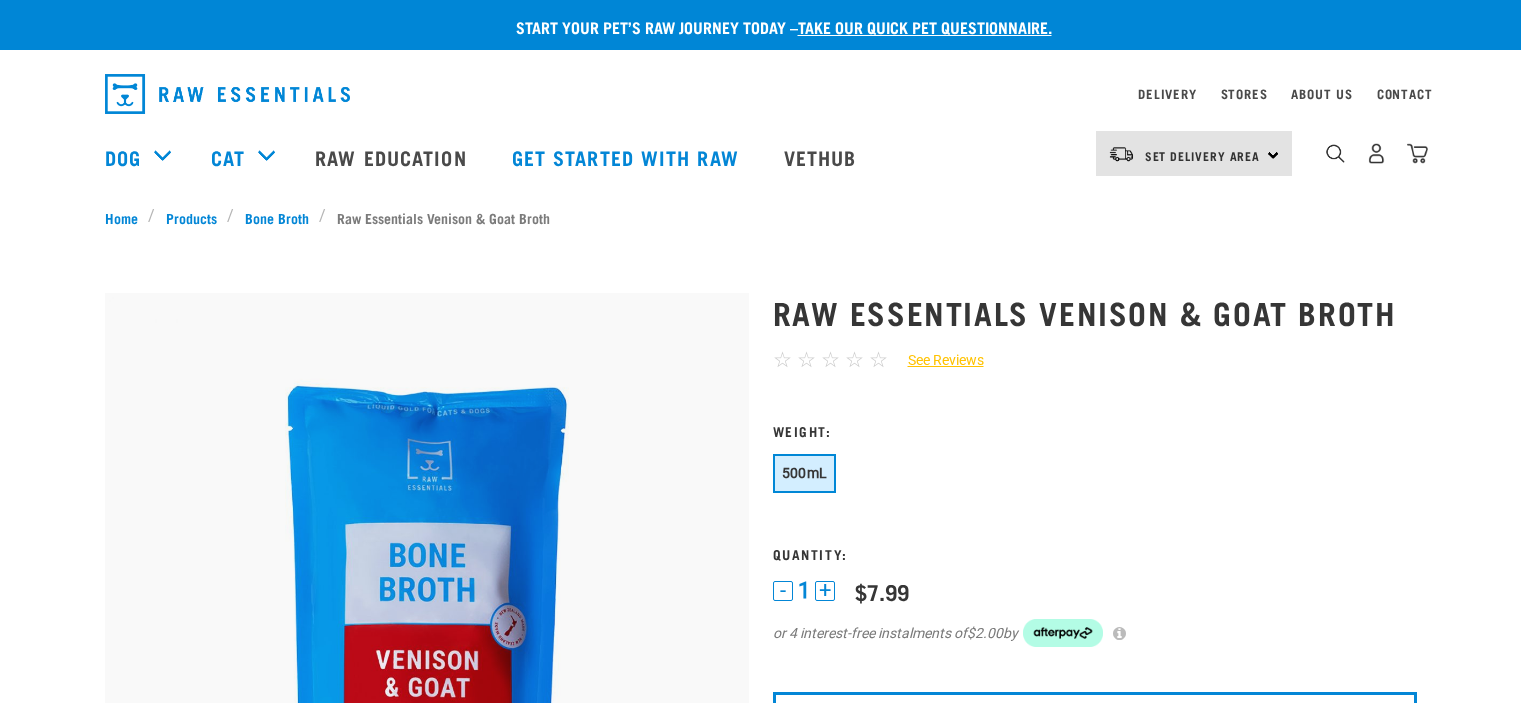 scroll, scrollTop: 0, scrollLeft: 0, axis: both 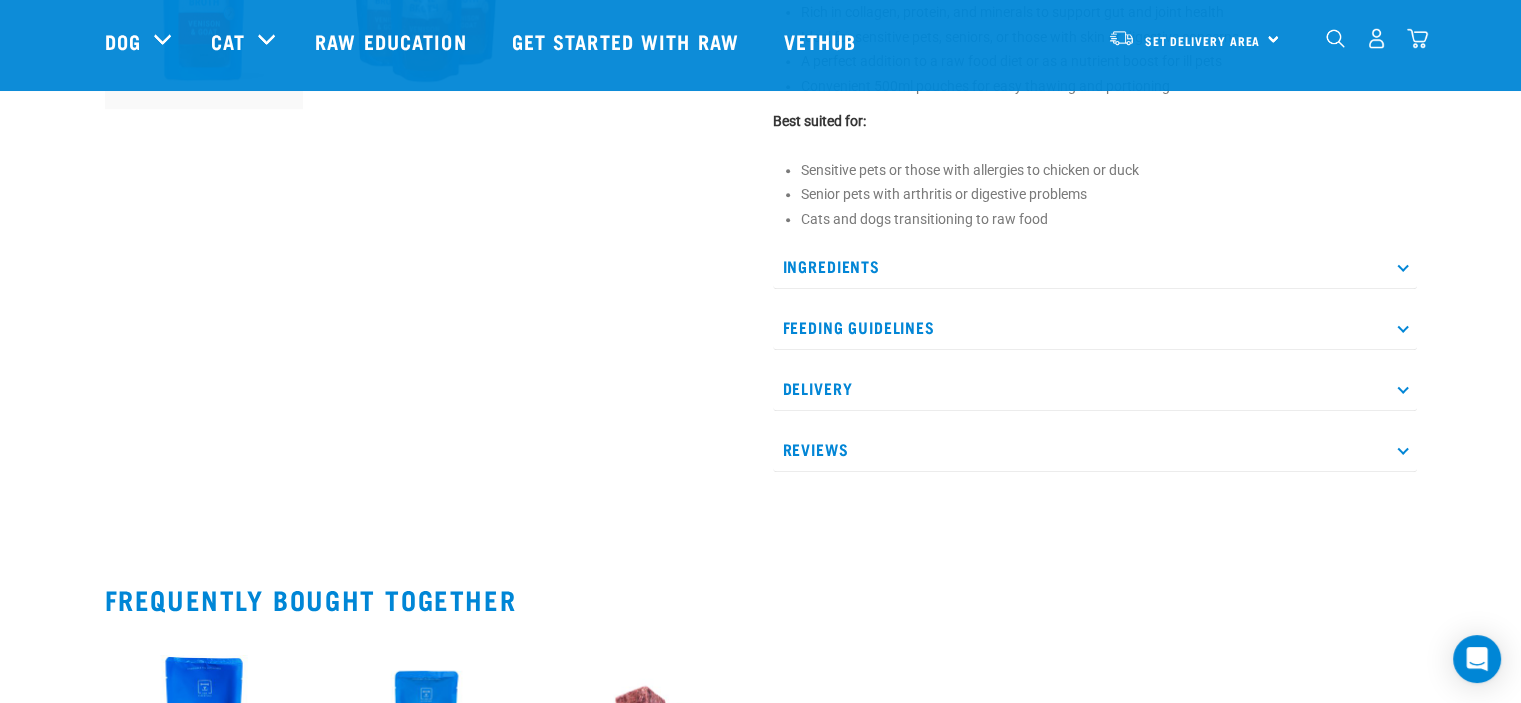 click on "Feeding Guidelines" at bounding box center [1095, 327] 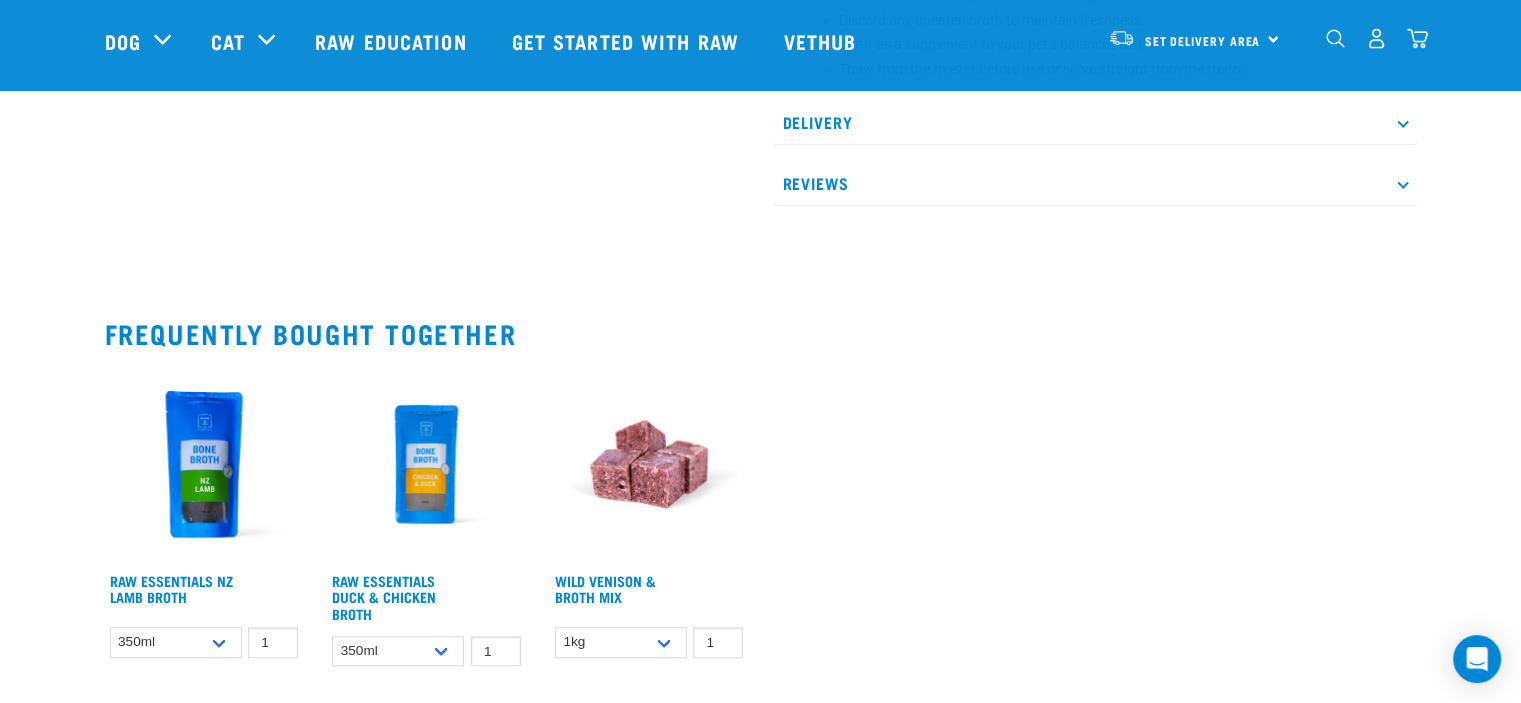 scroll, scrollTop: 1400, scrollLeft: 0, axis: vertical 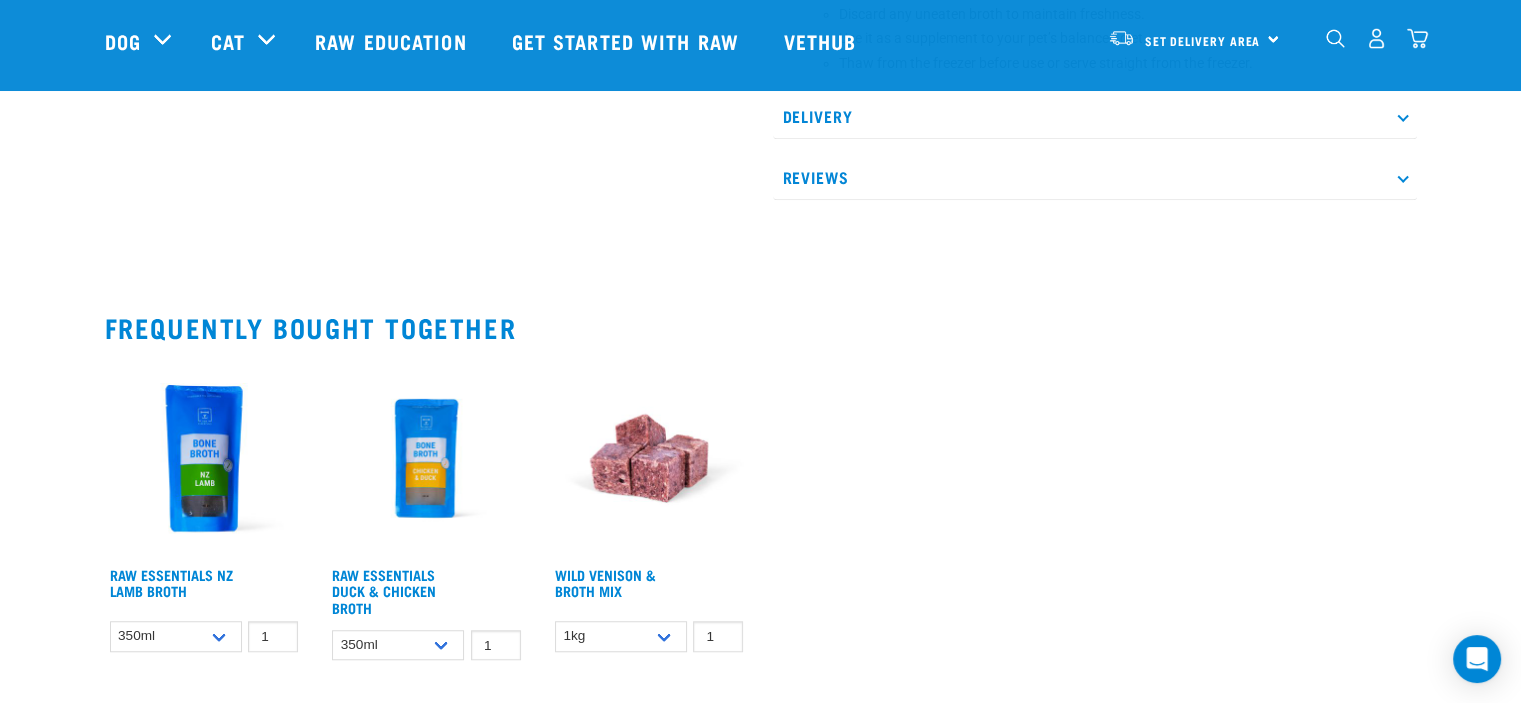 click on "Reviews" at bounding box center (1095, 177) 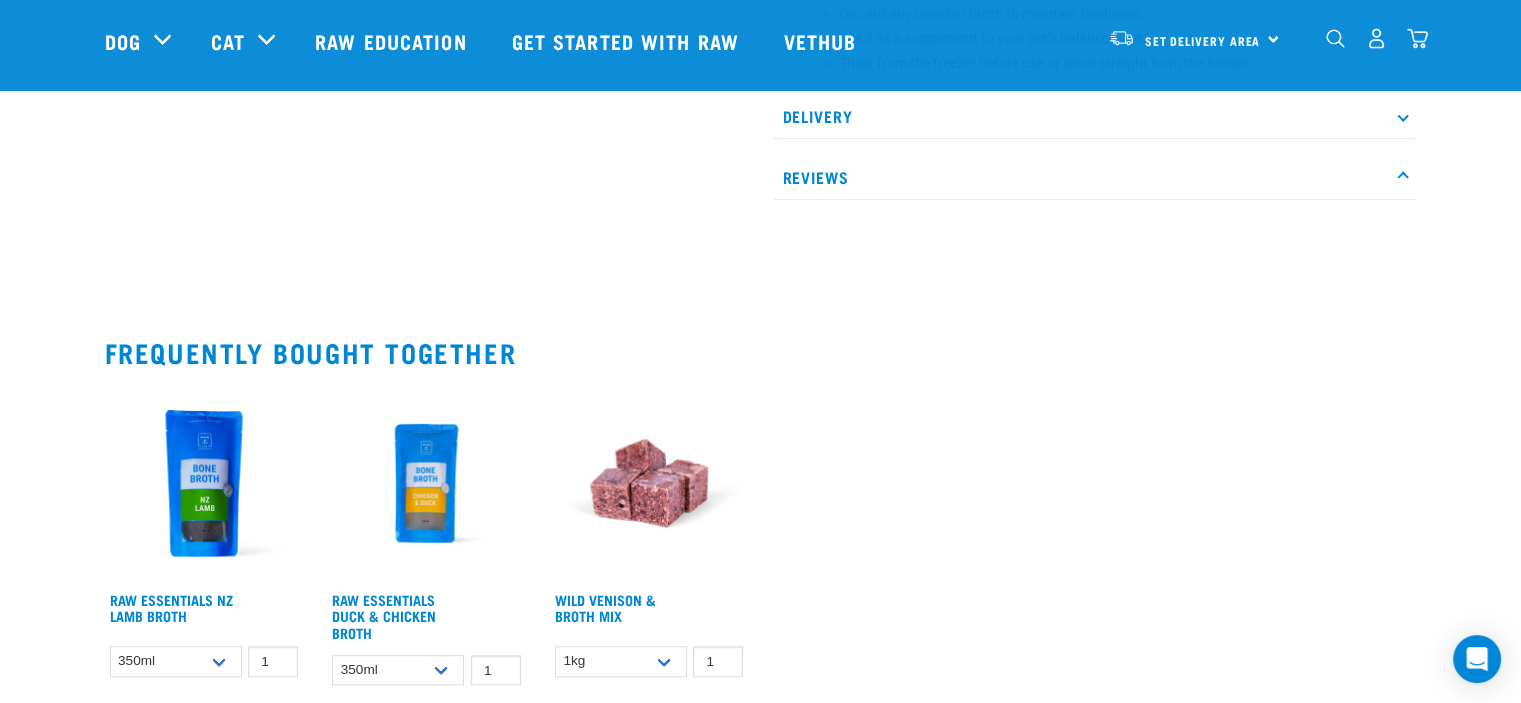 click on "Reviews" at bounding box center (1095, 177) 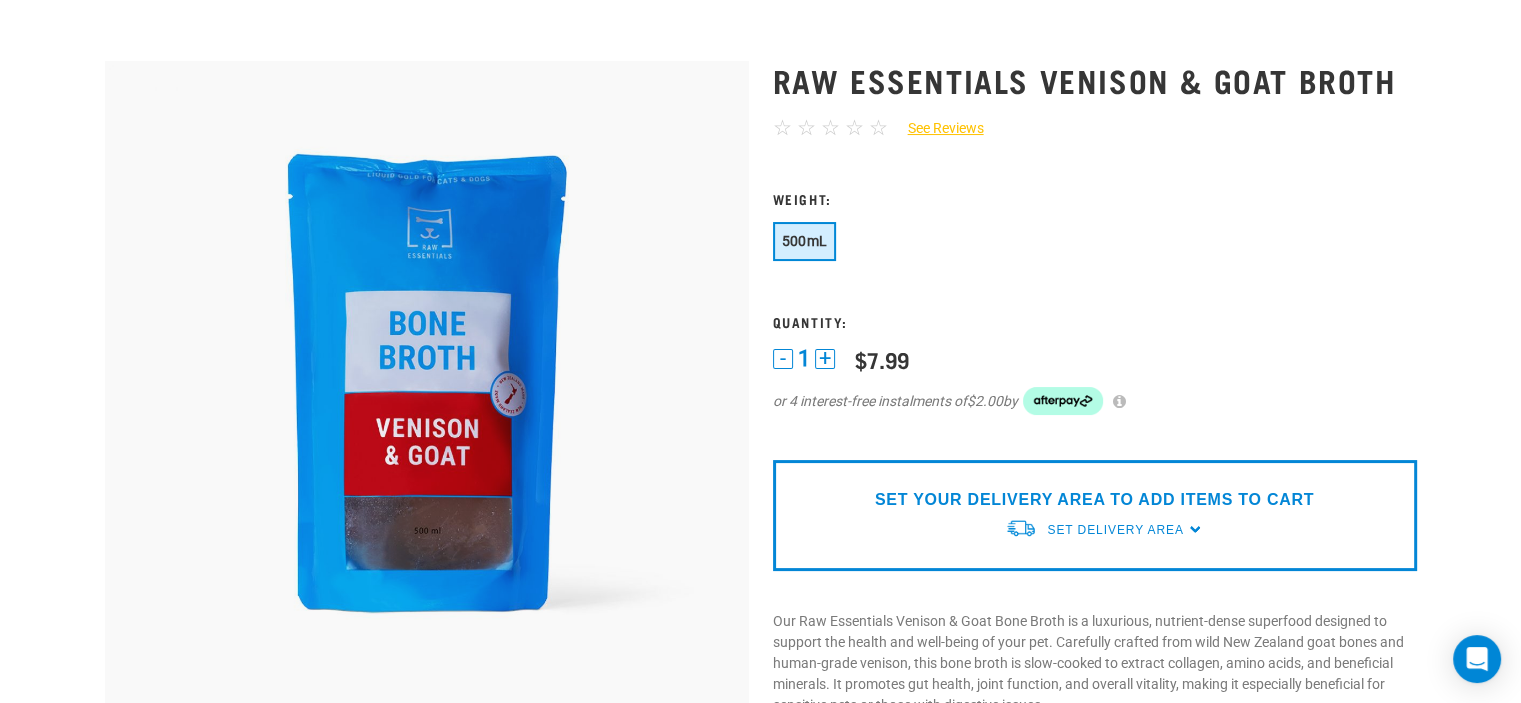 scroll, scrollTop: 0, scrollLeft: 0, axis: both 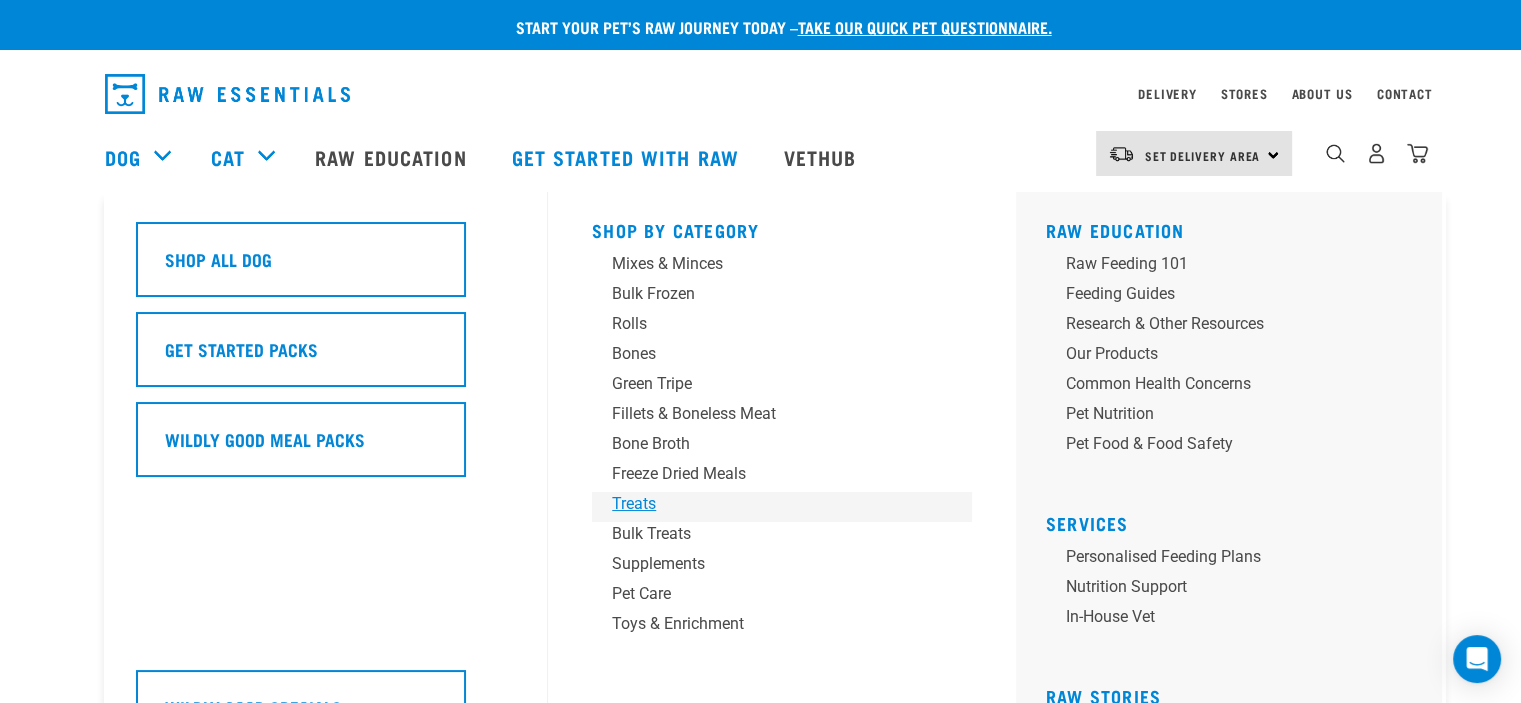 click on "Treats" at bounding box center [768, 504] 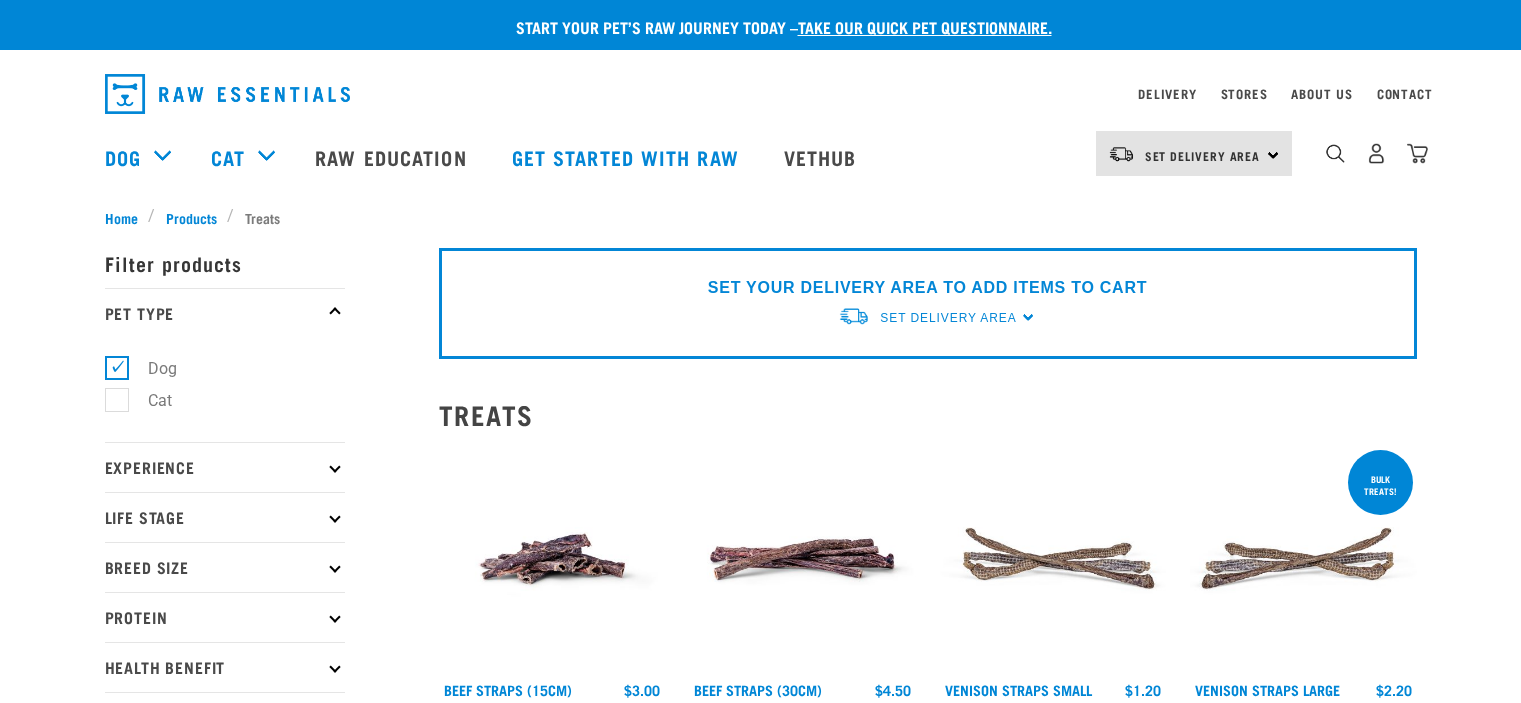 scroll, scrollTop: 400, scrollLeft: 0, axis: vertical 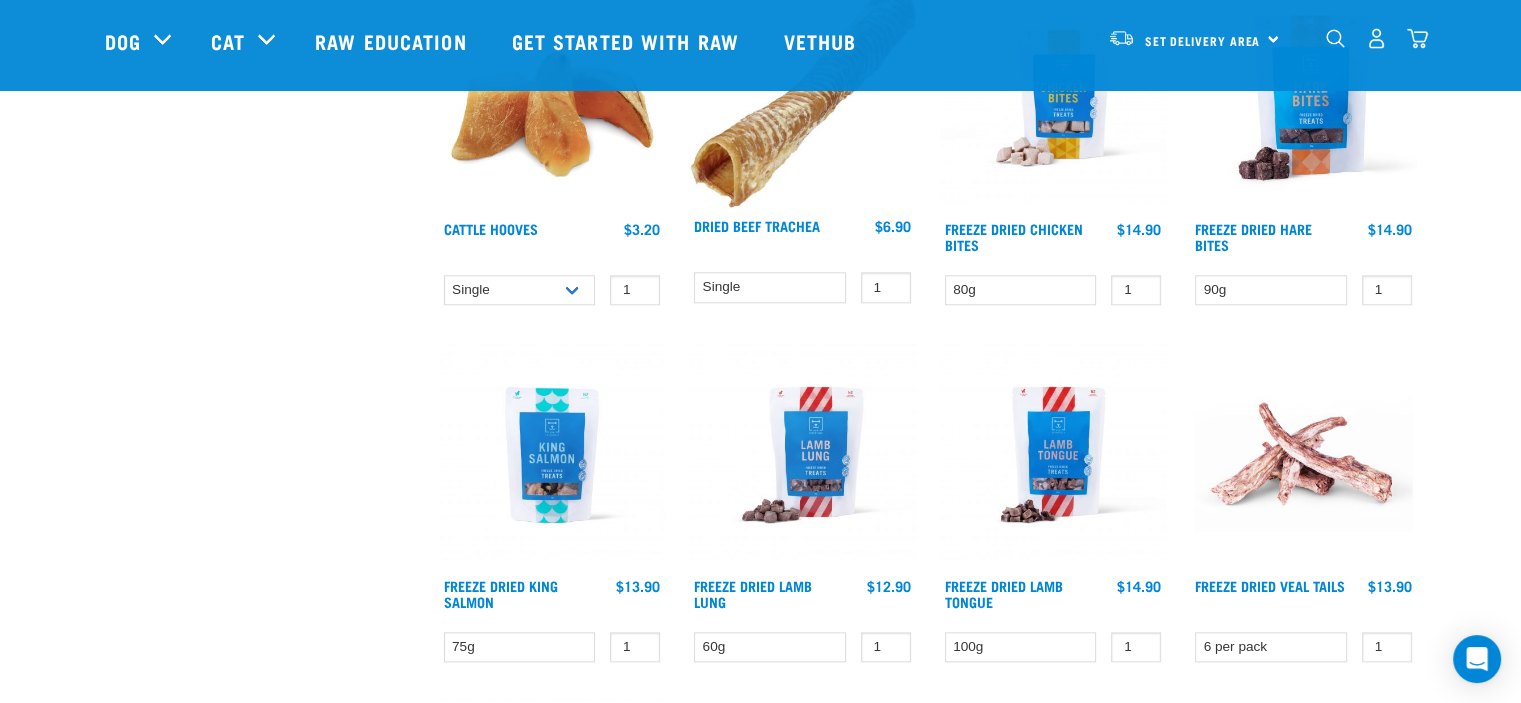 click at bounding box center [552, 454] 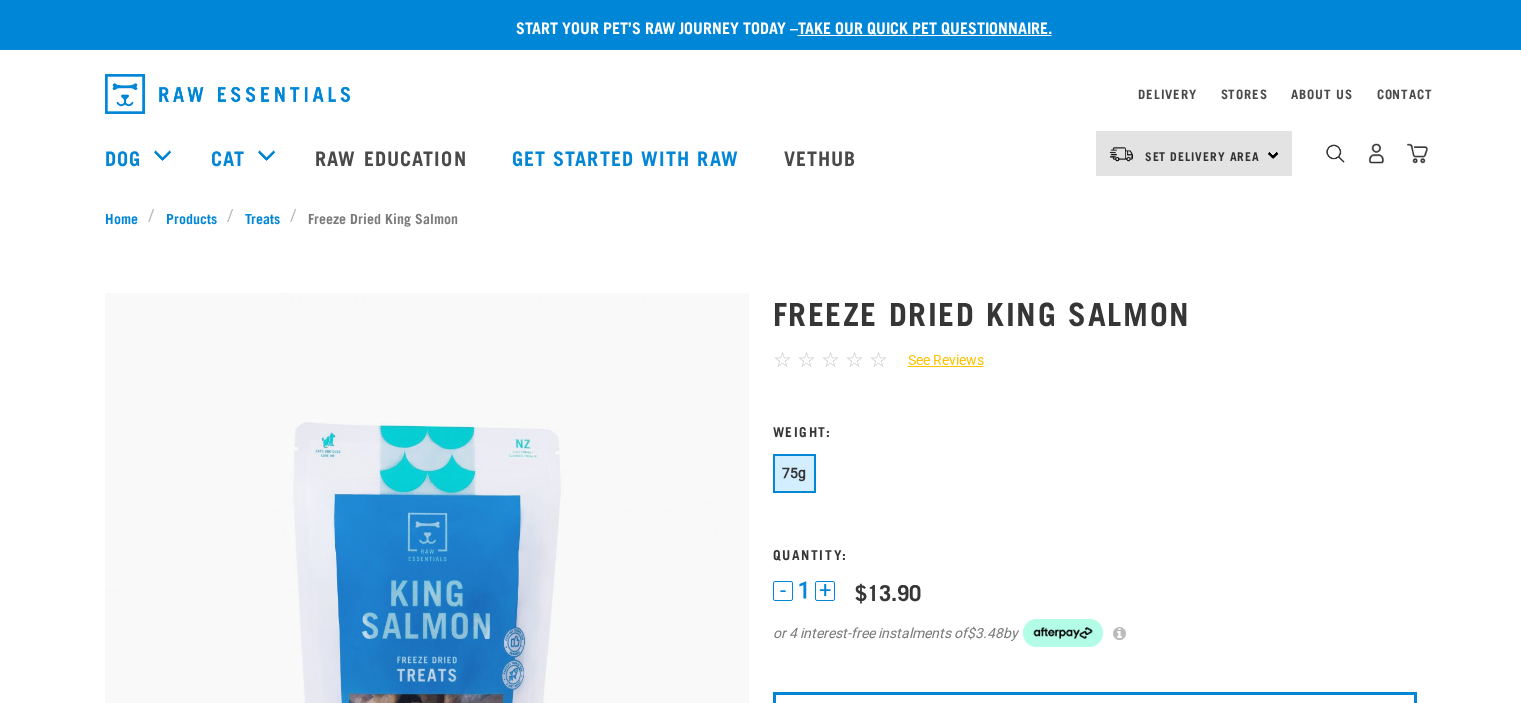 scroll, scrollTop: 0, scrollLeft: 0, axis: both 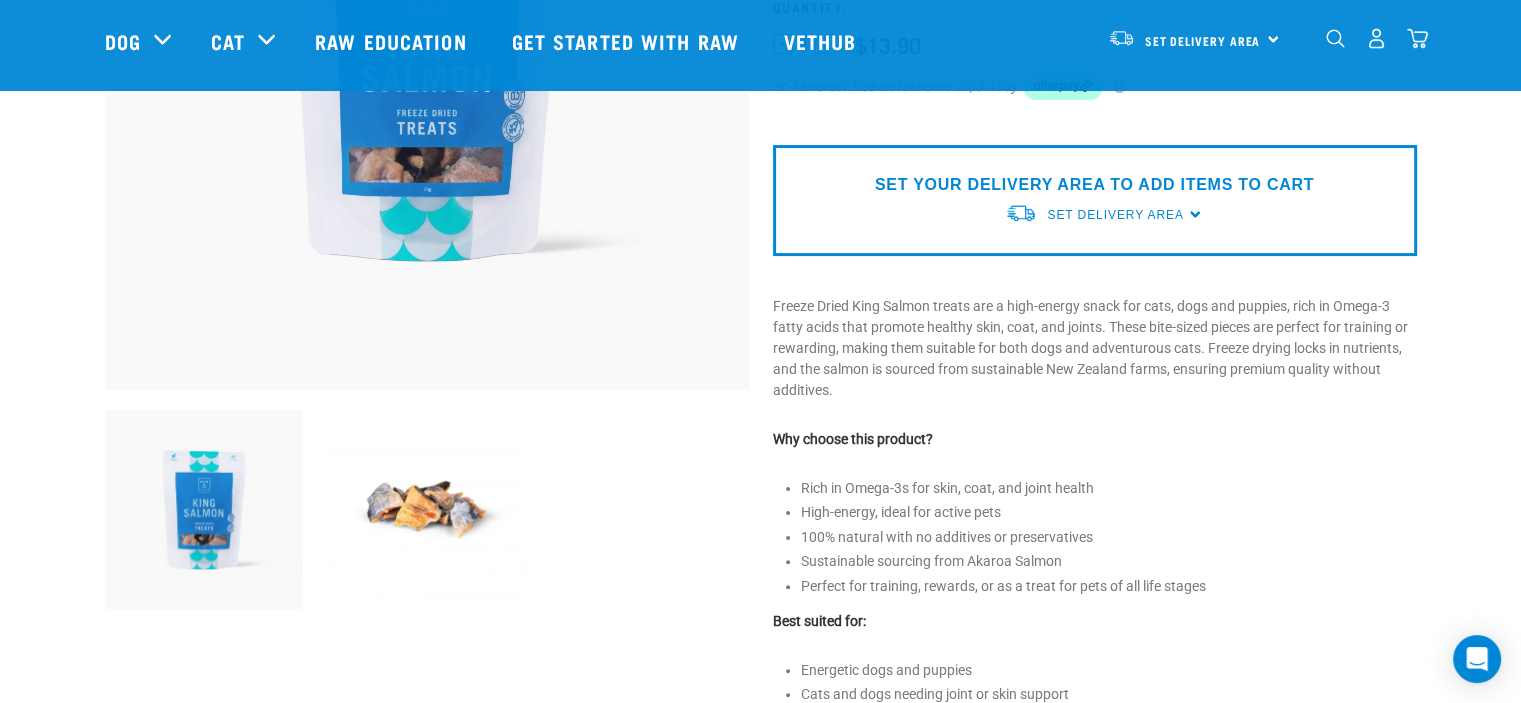 click at bounding box center [426, 509] 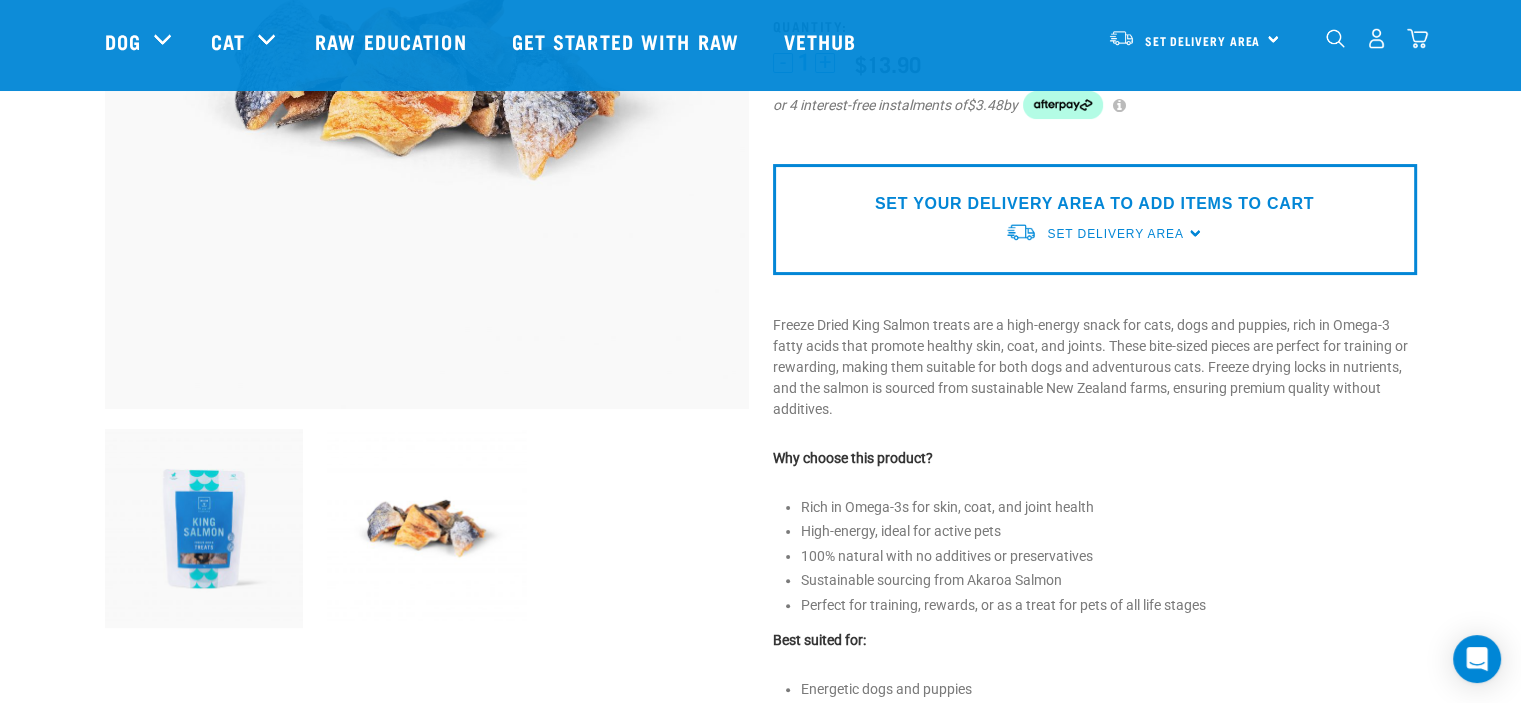 scroll, scrollTop: 400, scrollLeft: 0, axis: vertical 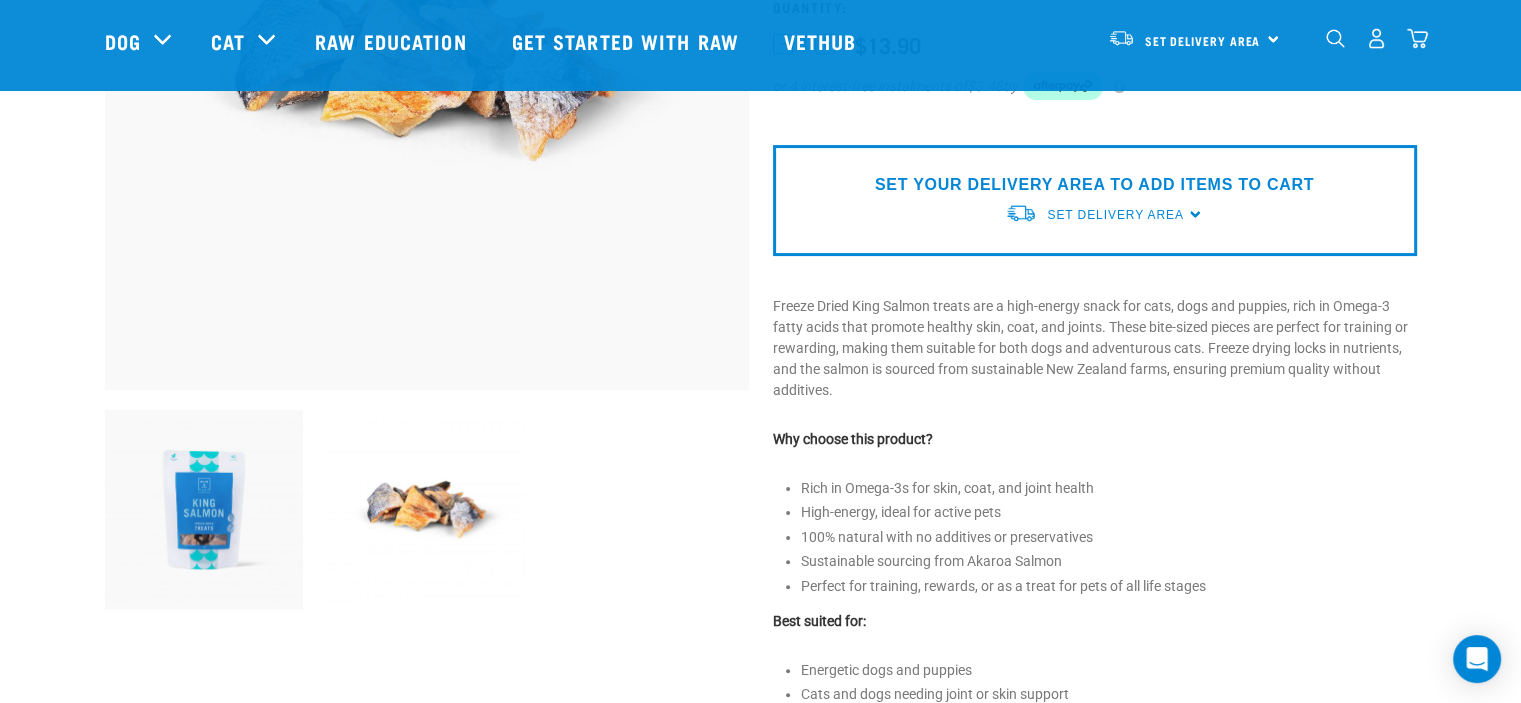 click at bounding box center (204, 509) 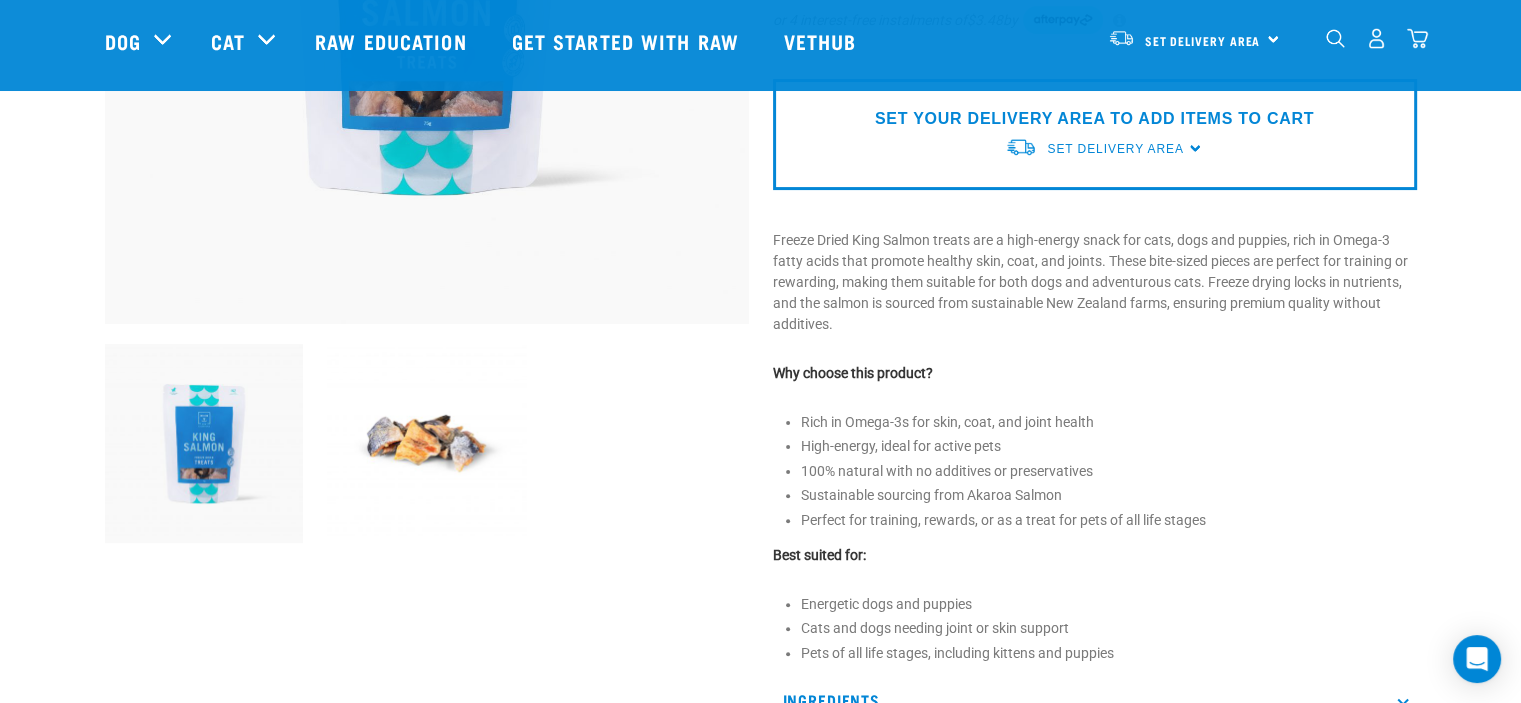 scroll, scrollTop: 600, scrollLeft: 0, axis: vertical 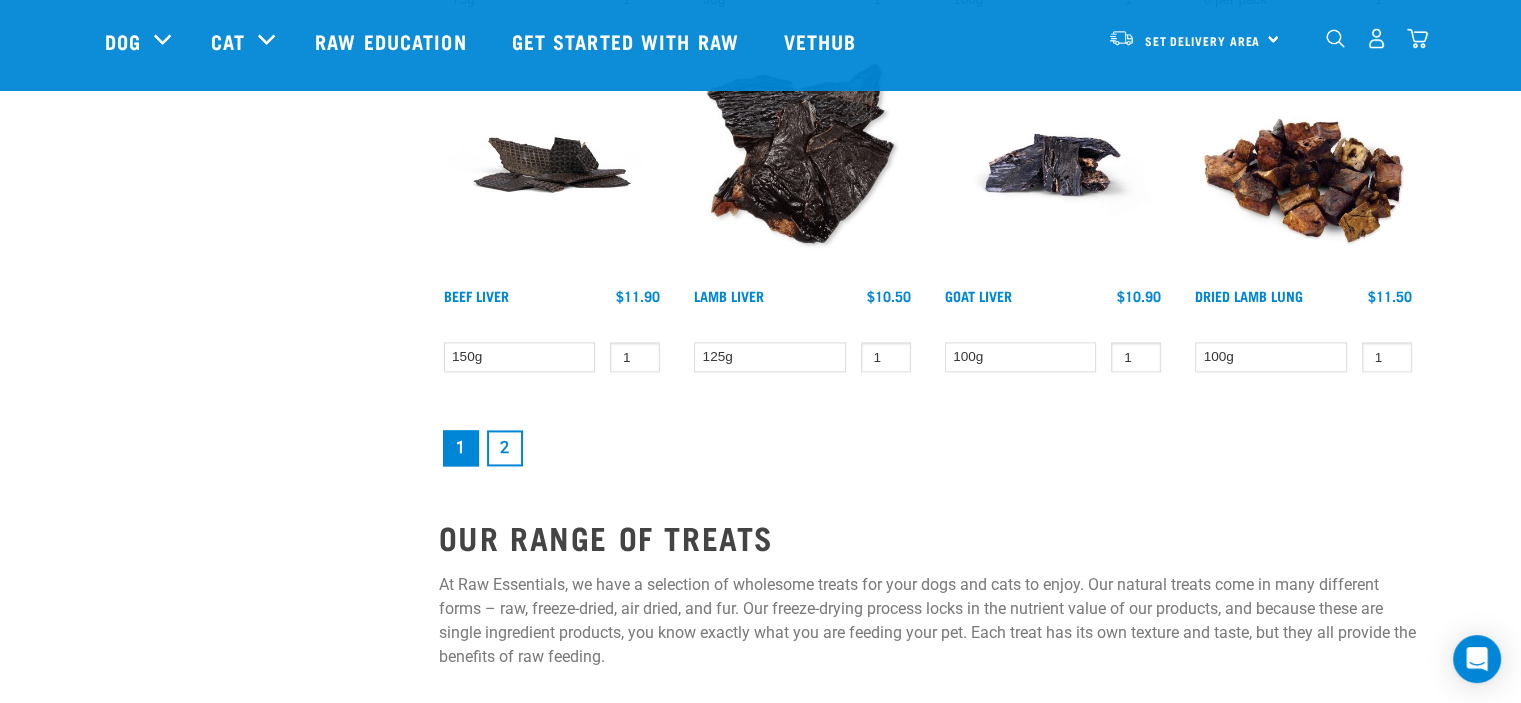 click on "2" at bounding box center [505, 448] 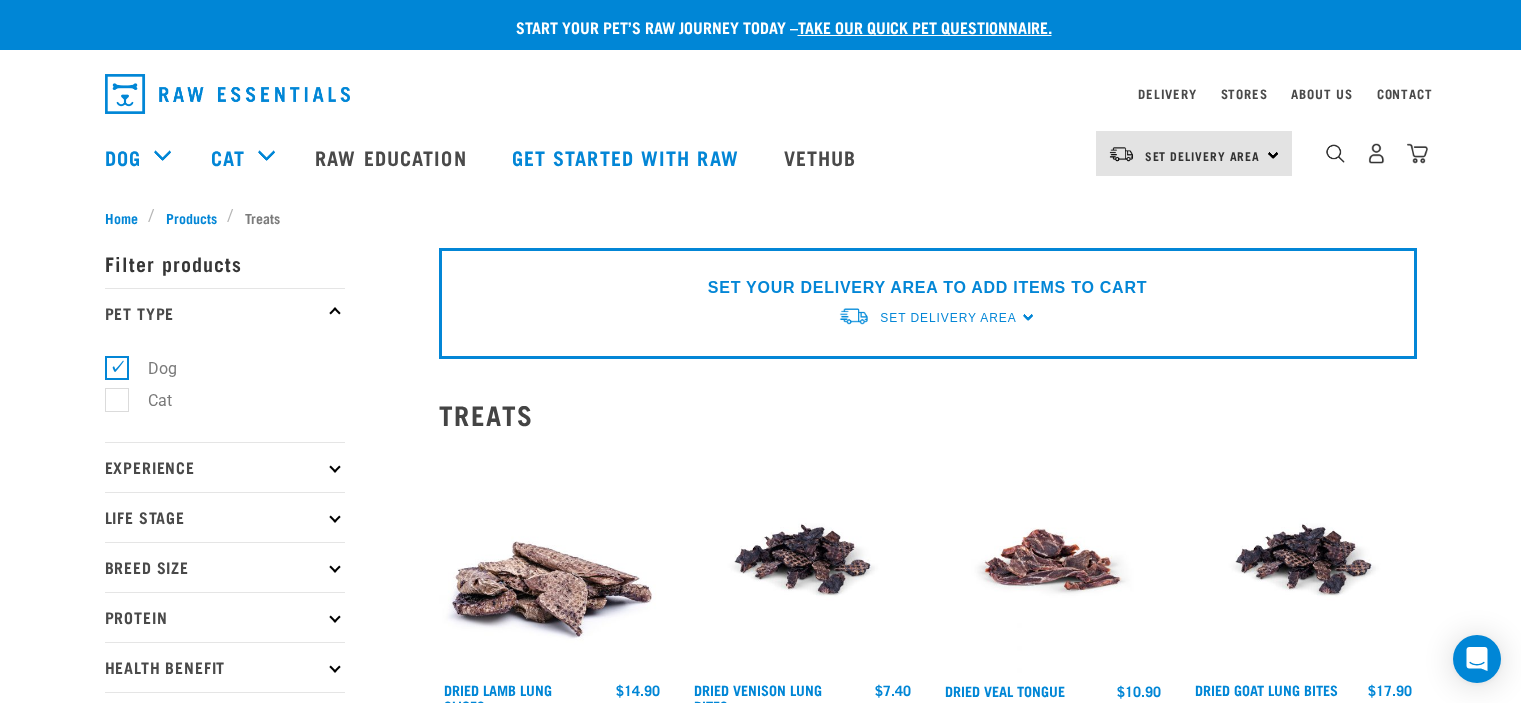 scroll, scrollTop: 0, scrollLeft: 0, axis: both 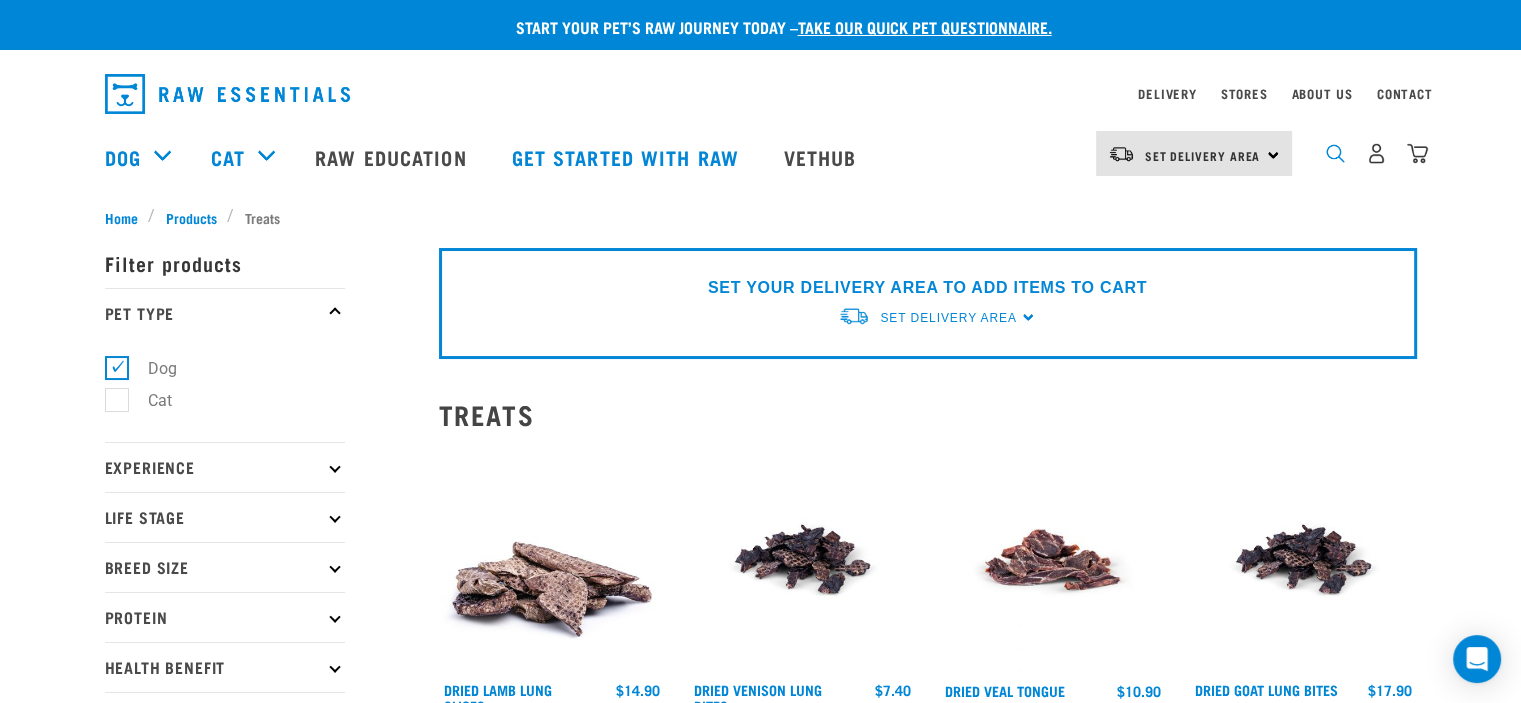 click at bounding box center (1335, 153) 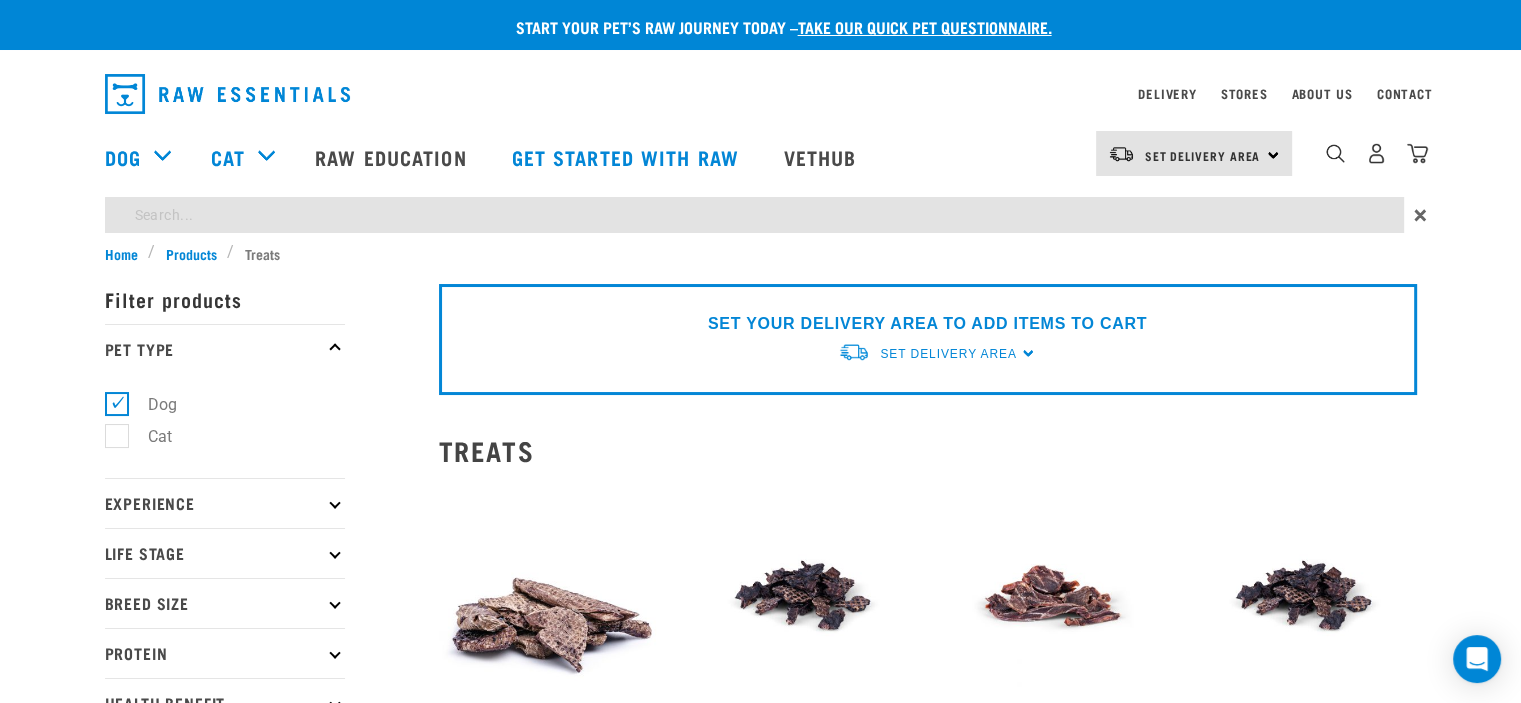 click on "Start your pet’s raw journey today –  take our quick pet questionnaire.
Delivery
Stores
About Us
Contact" at bounding box center (760, 1978) 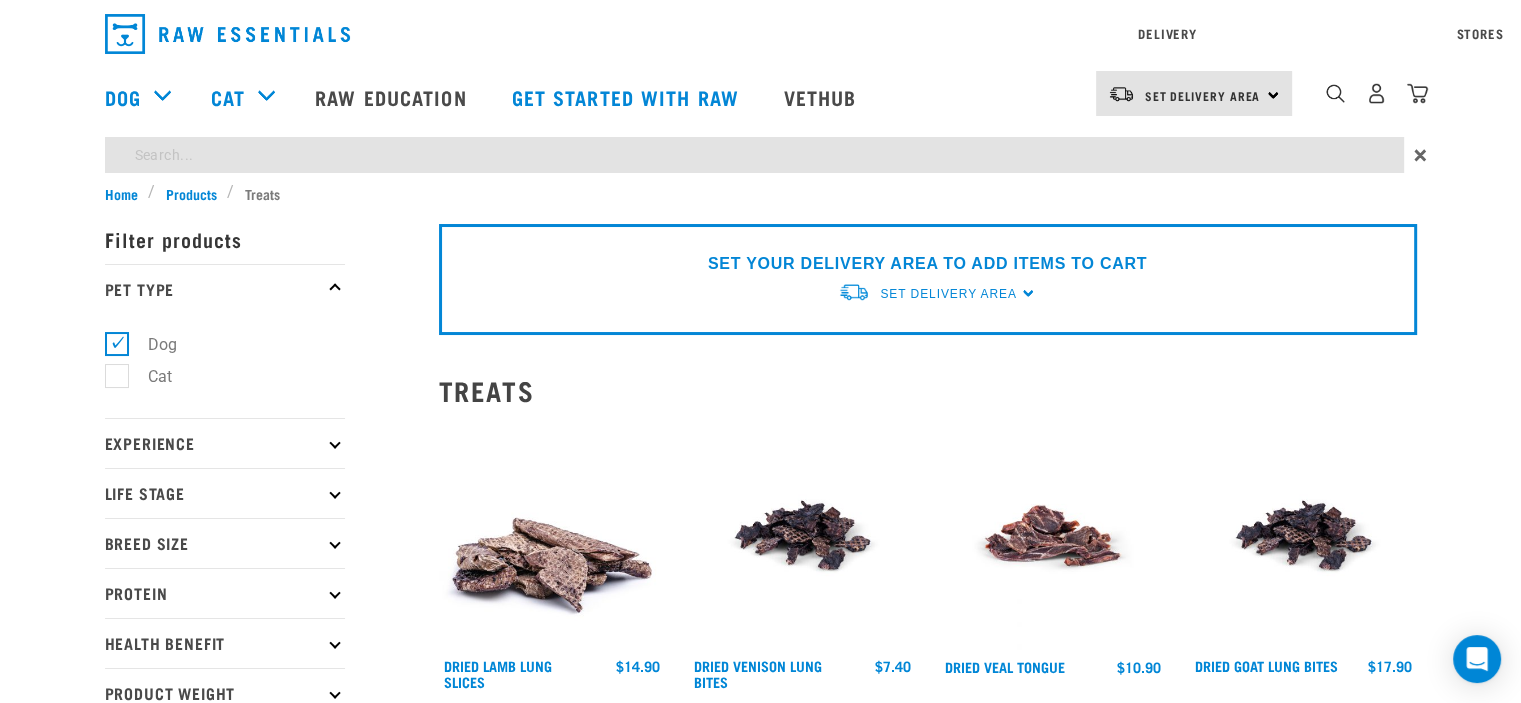 type on "bone broth" 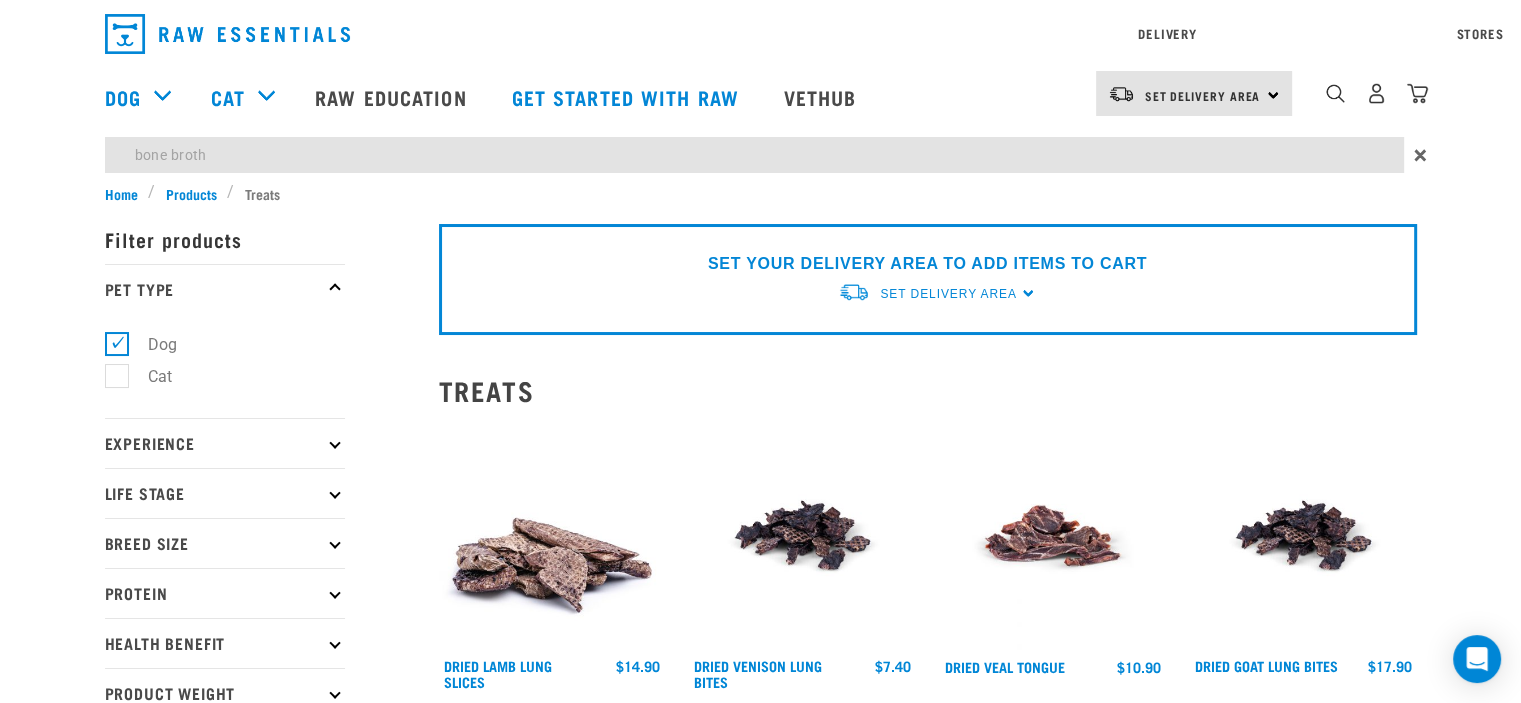 click on "bone broth" at bounding box center (754, 155) 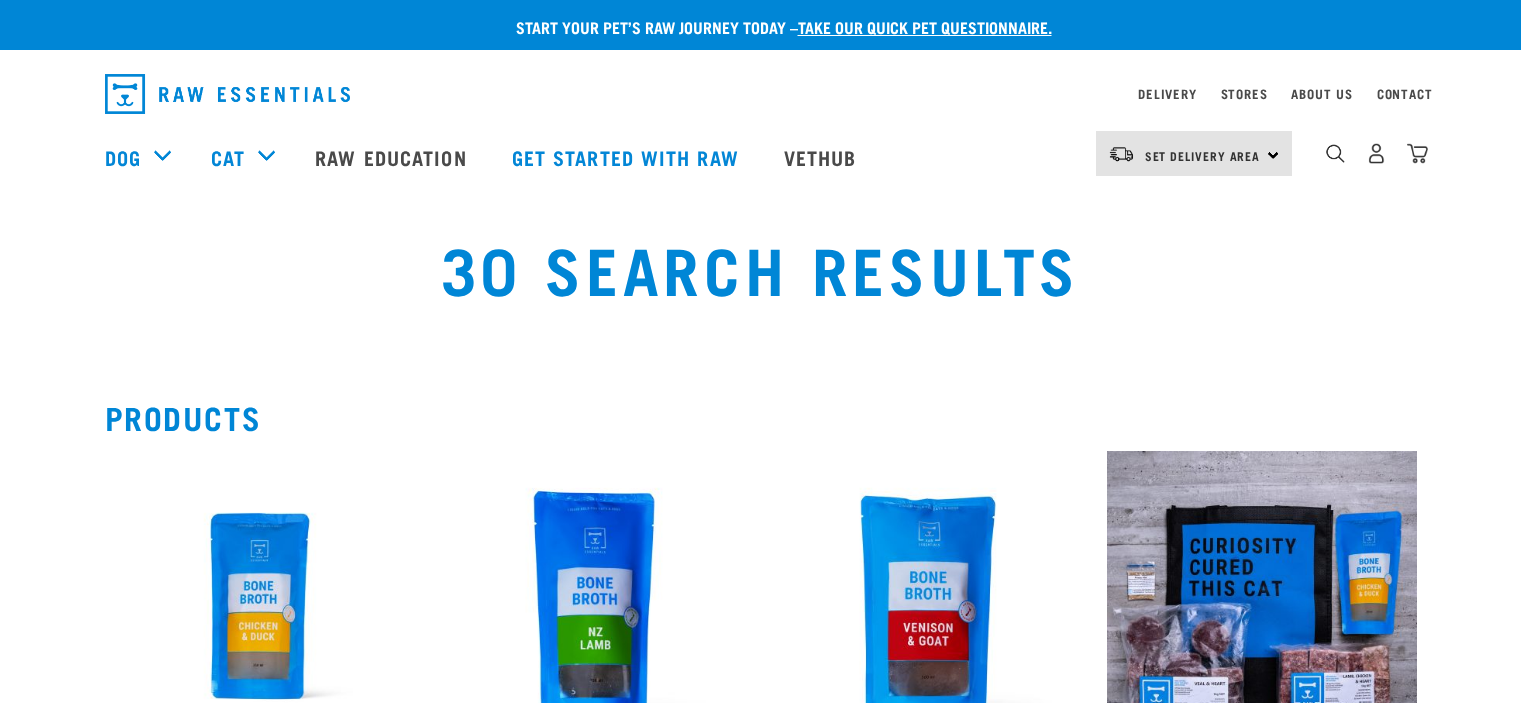 scroll, scrollTop: 0, scrollLeft: 0, axis: both 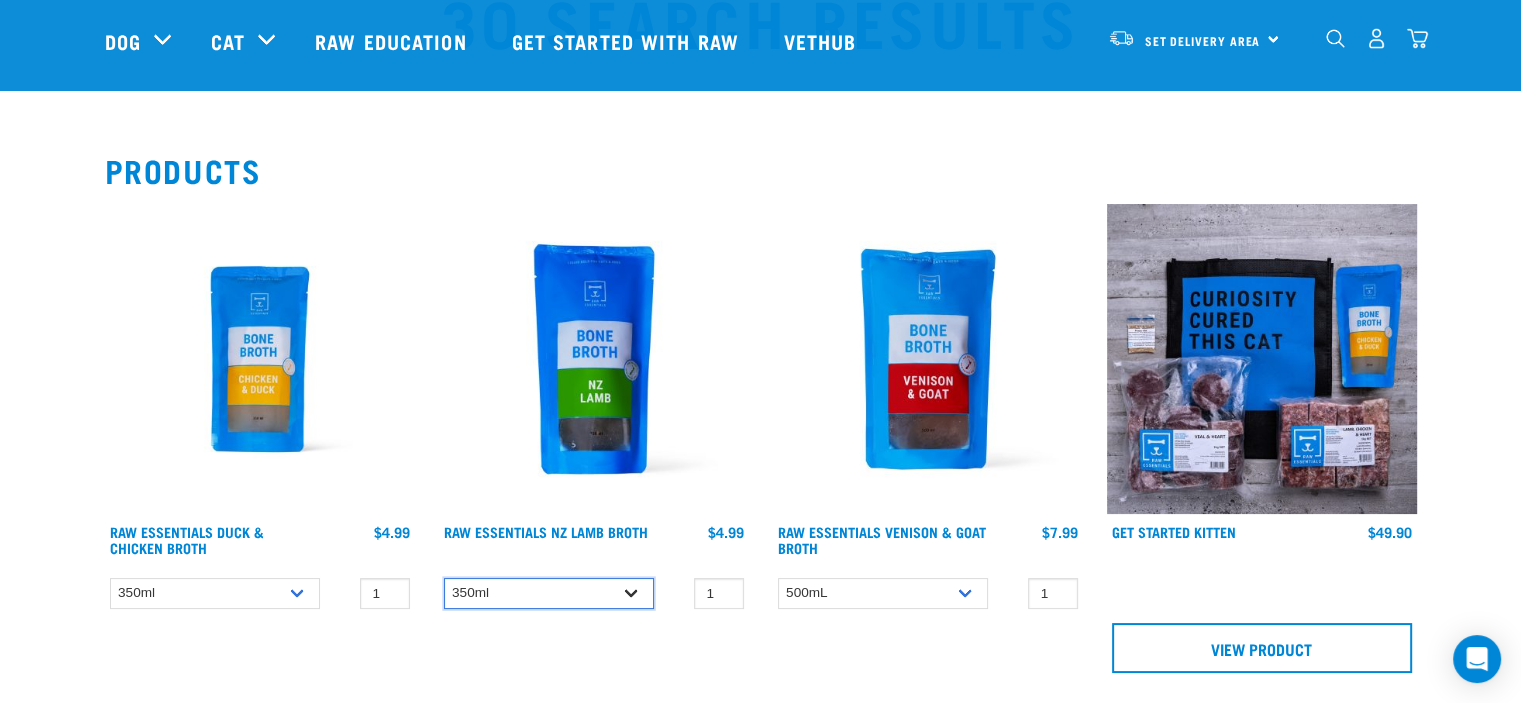 click on "350ml" at bounding box center [549, 593] 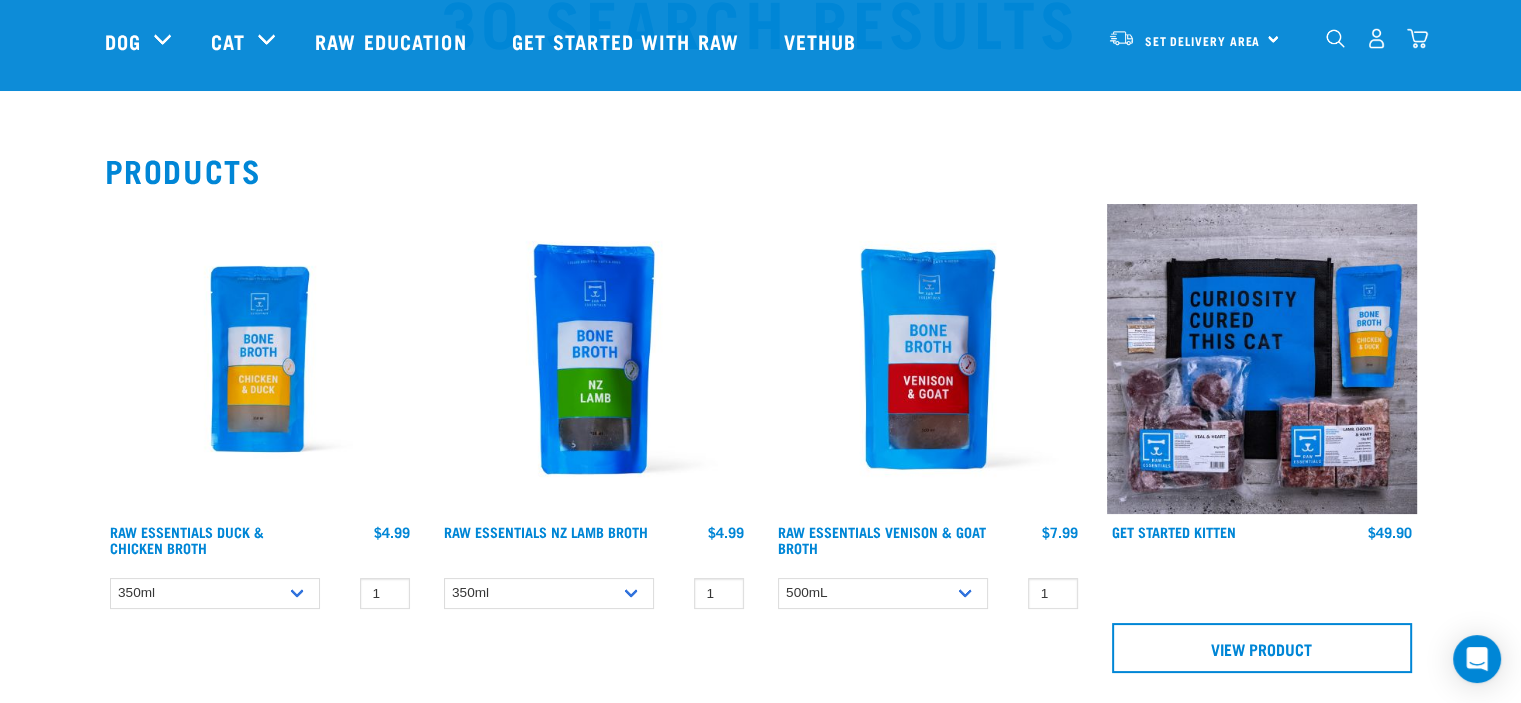 click at bounding box center (928, 359) 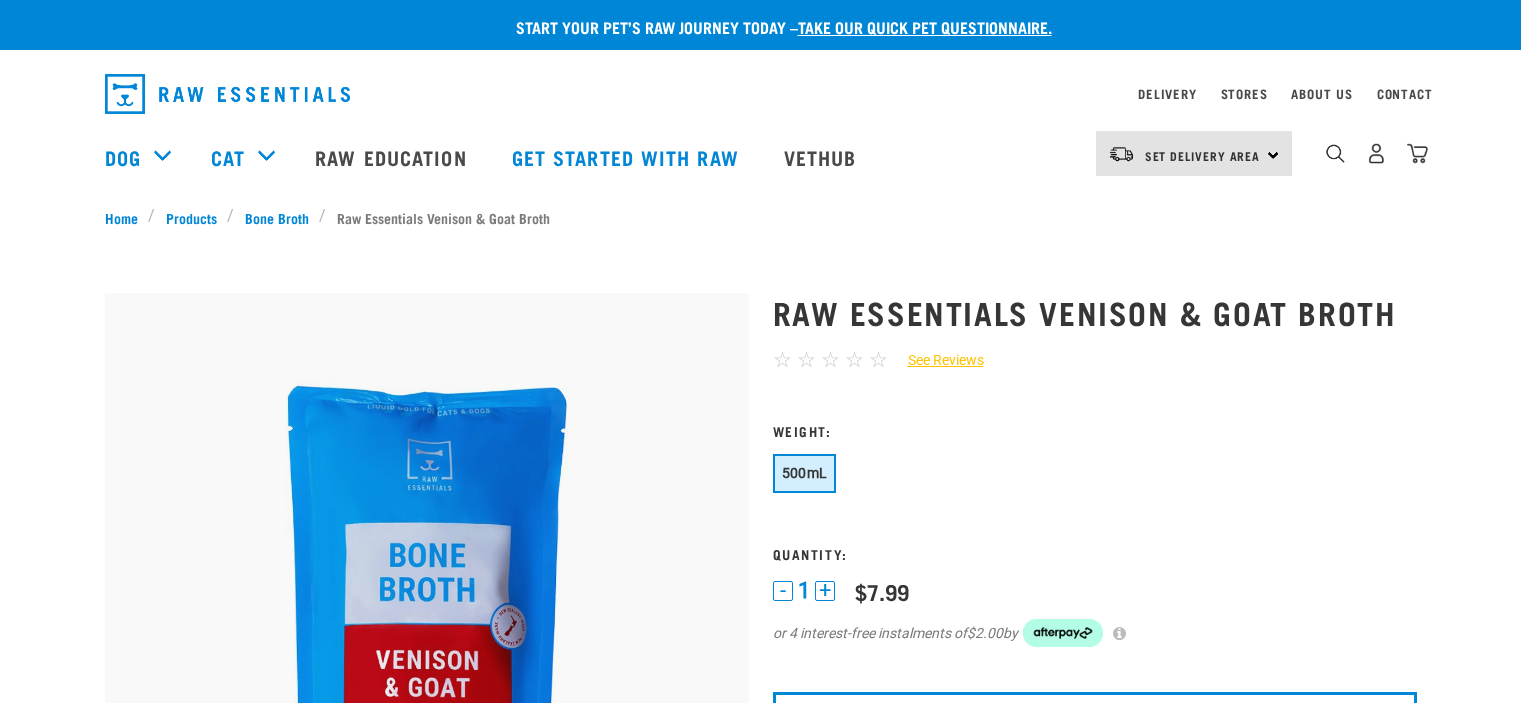 scroll, scrollTop: 295, scrollLeft: 0, axis: vertical 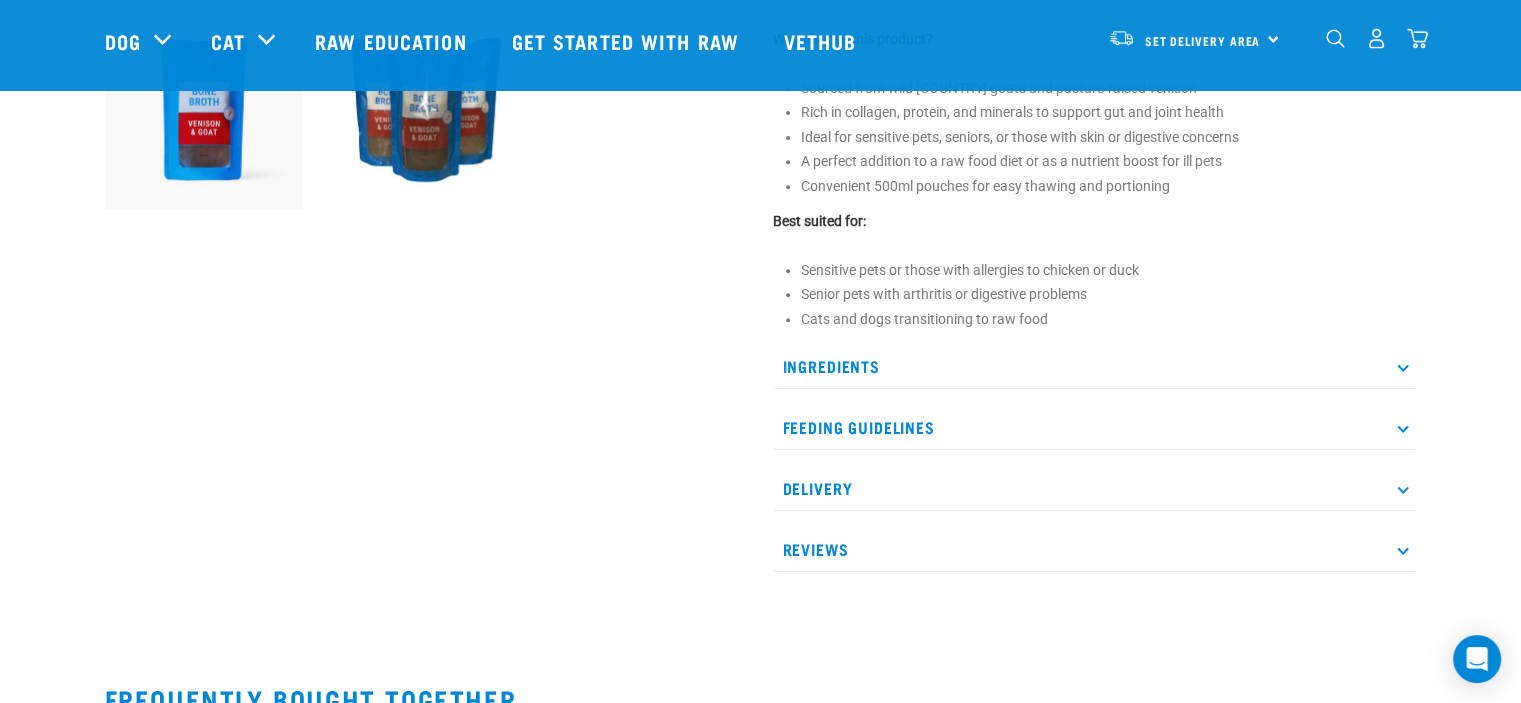 click on "Delivery" at bounding box center [1095, 488] 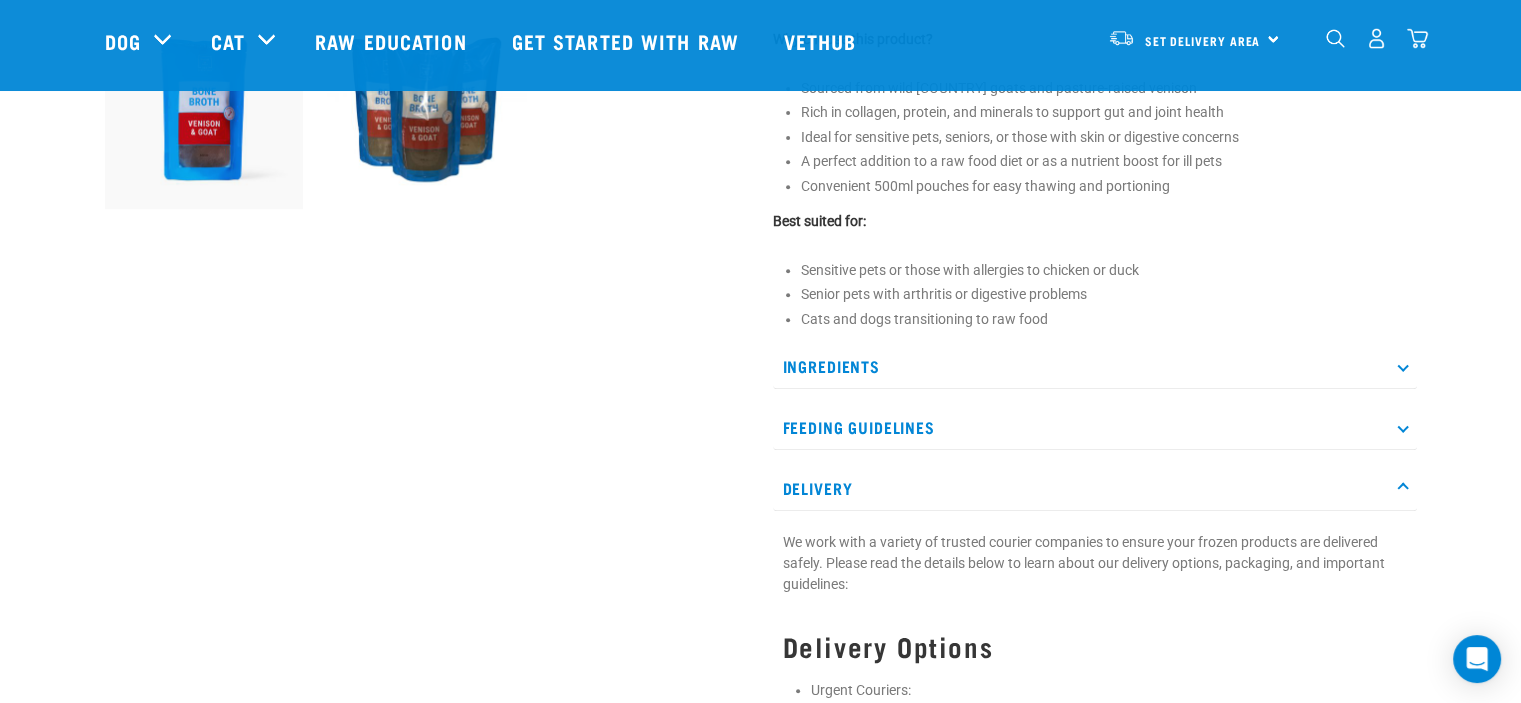 click on "Feeding Guidelines" at bounding box center (1095, 427) 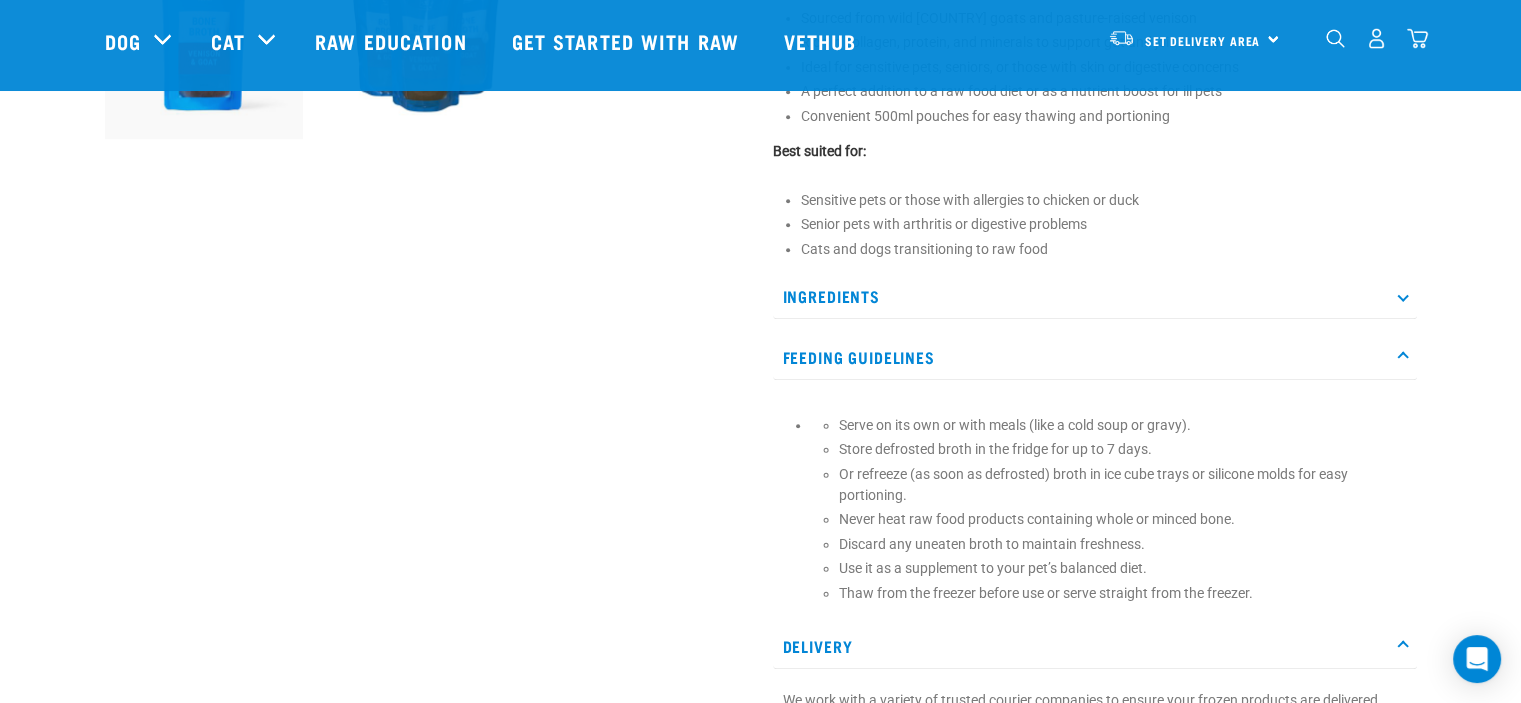 scroll, scrollTop: 900, scrollLeft: 0, axis: vertical 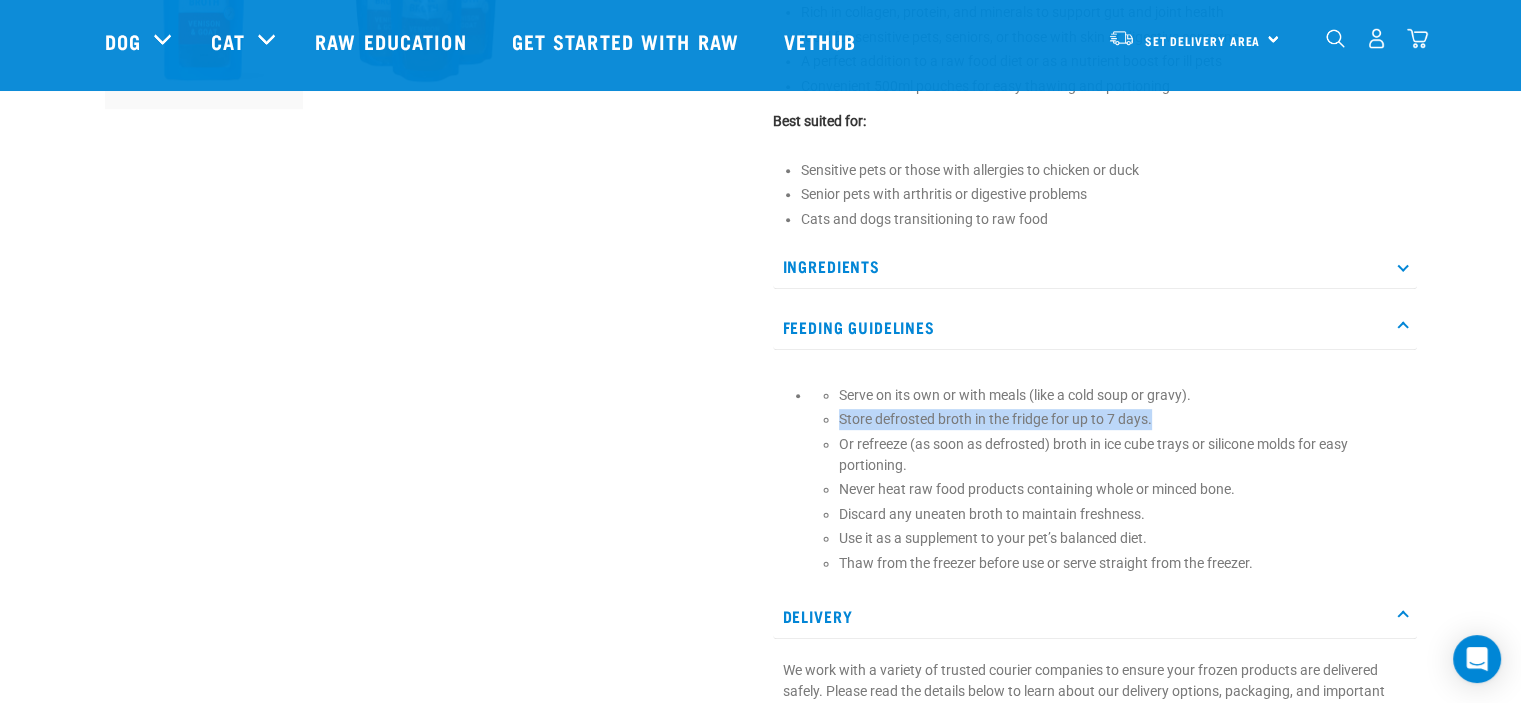 drag, startPoint x: 1151, startPoint y: 419, endPoint x: 841, endPoint y: 419, distance: 310 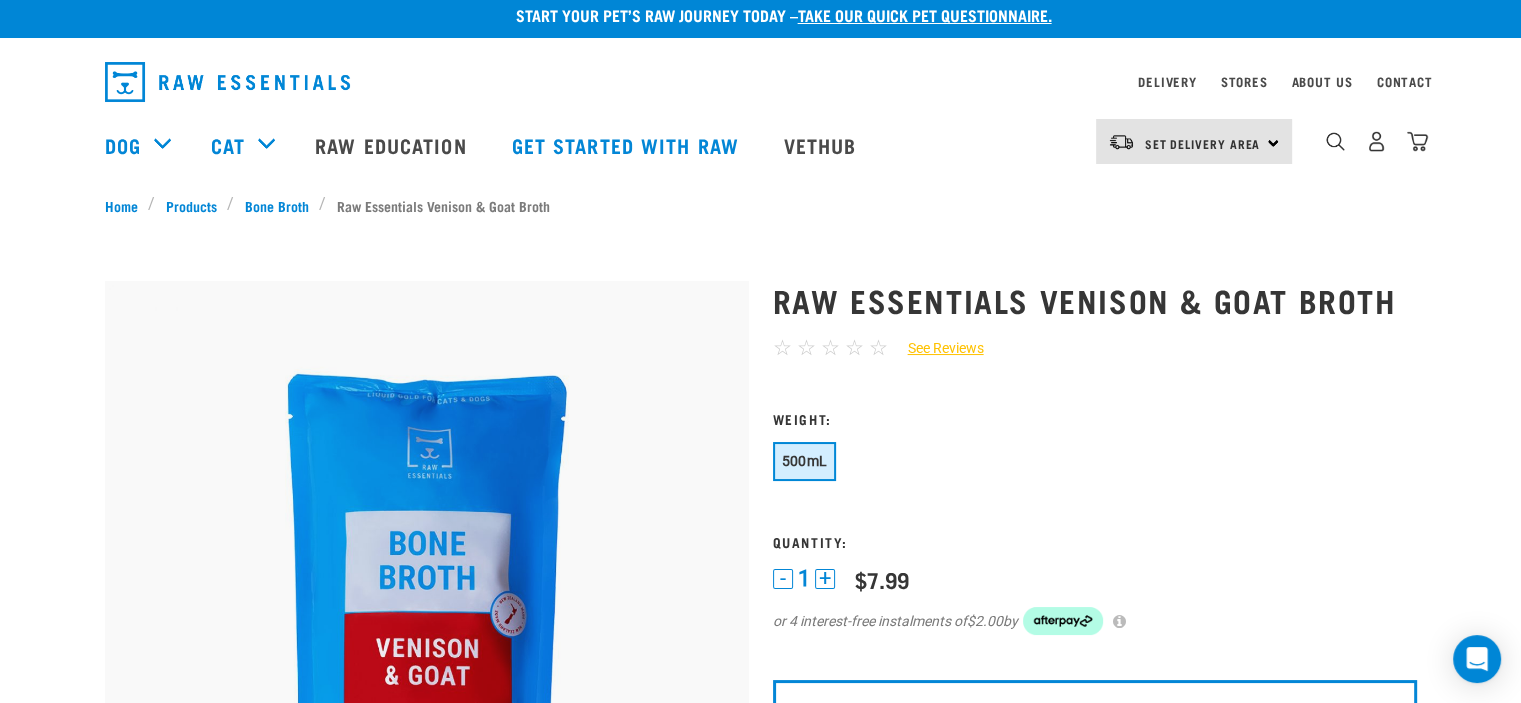 scroll, scrollTop: 0, scrollLeft: 0, axis: both 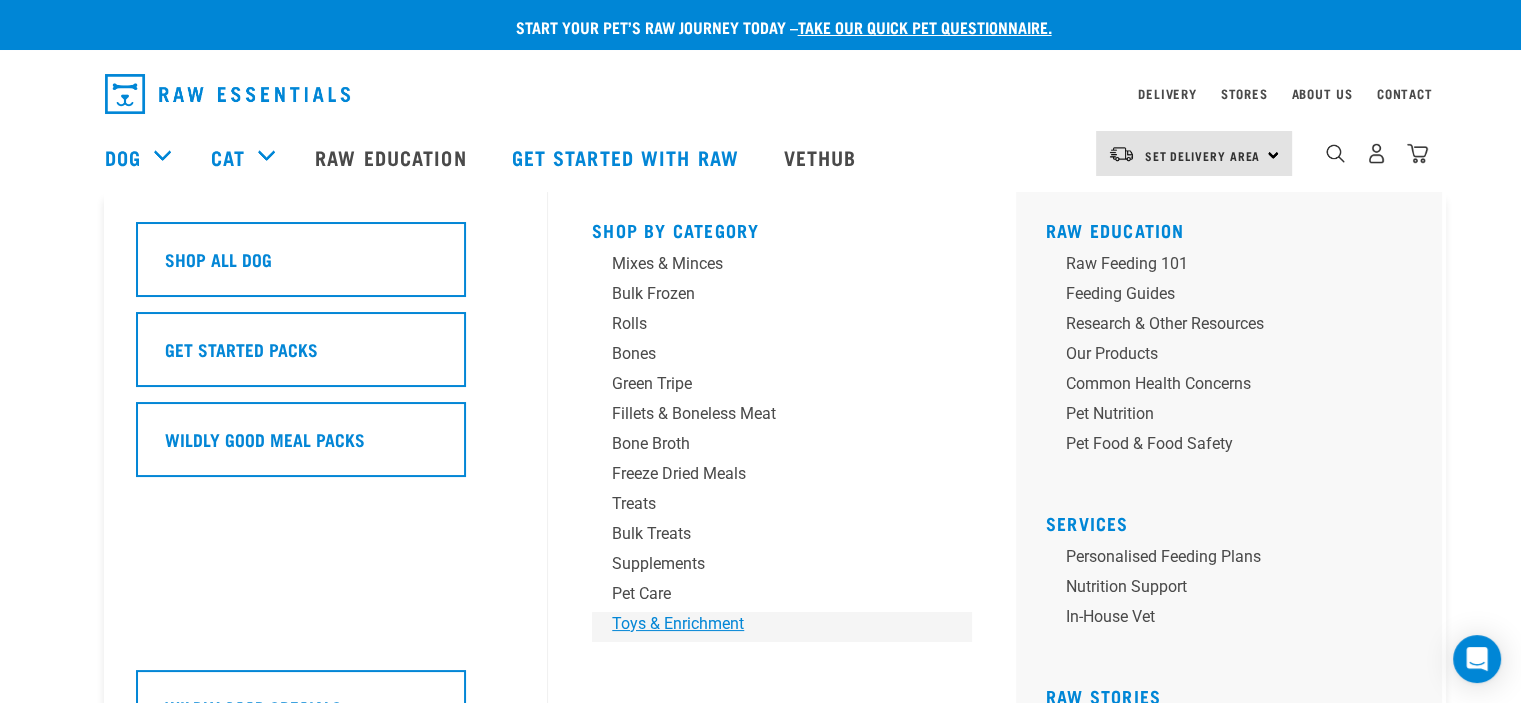 click on "Toys & Enrichment" at bounding box center [768, 624] 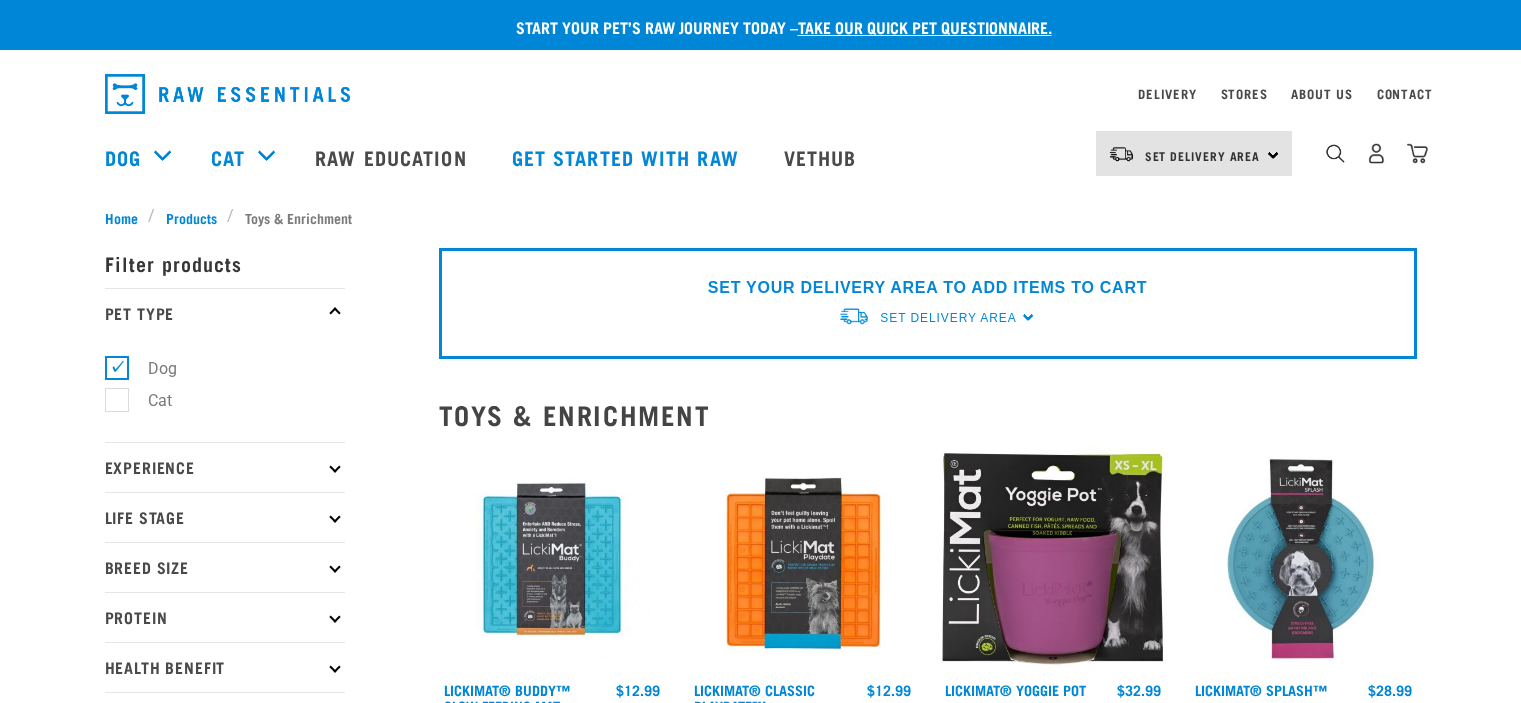 scroll, scrollTop: 0, scrollLeft: 0, axis: both 